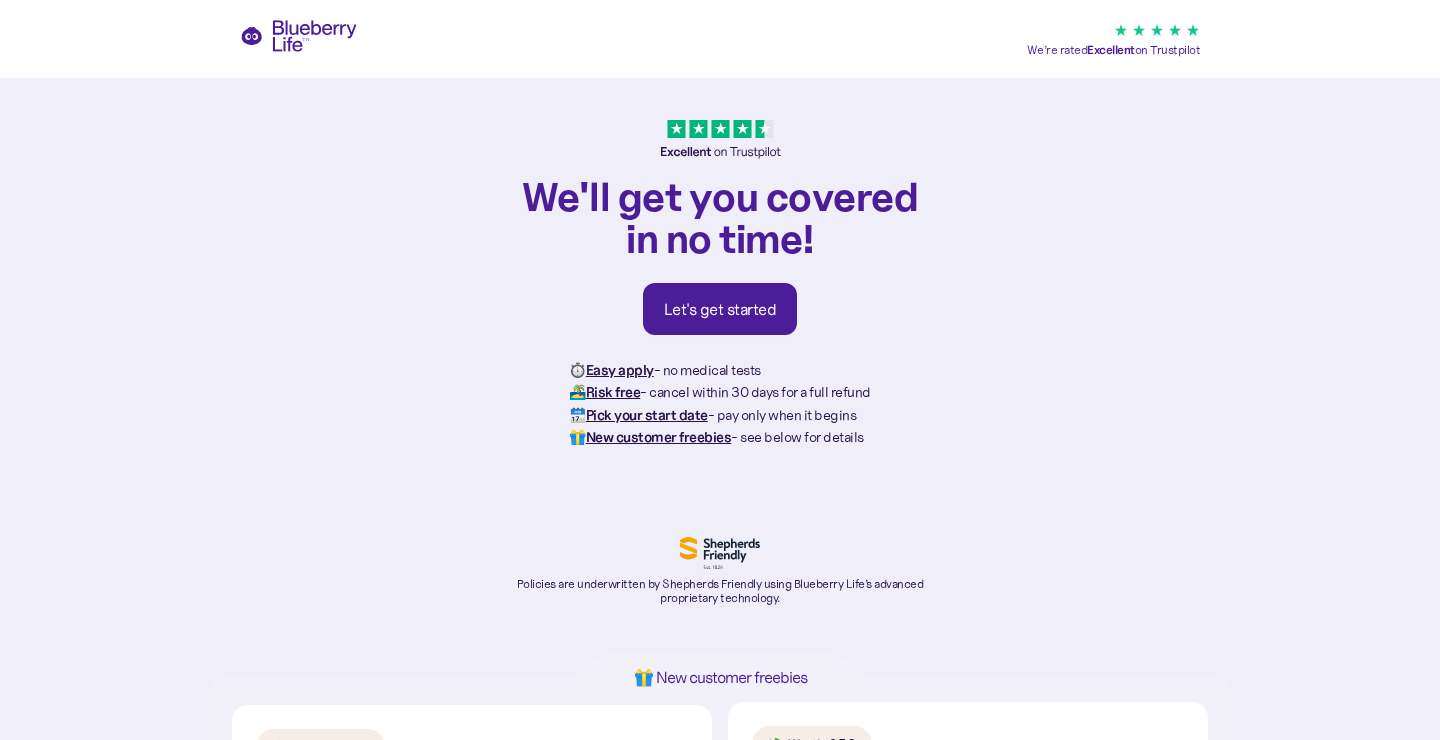 scroll, scrollTop: 0, scrollLeft: 0, axis: both 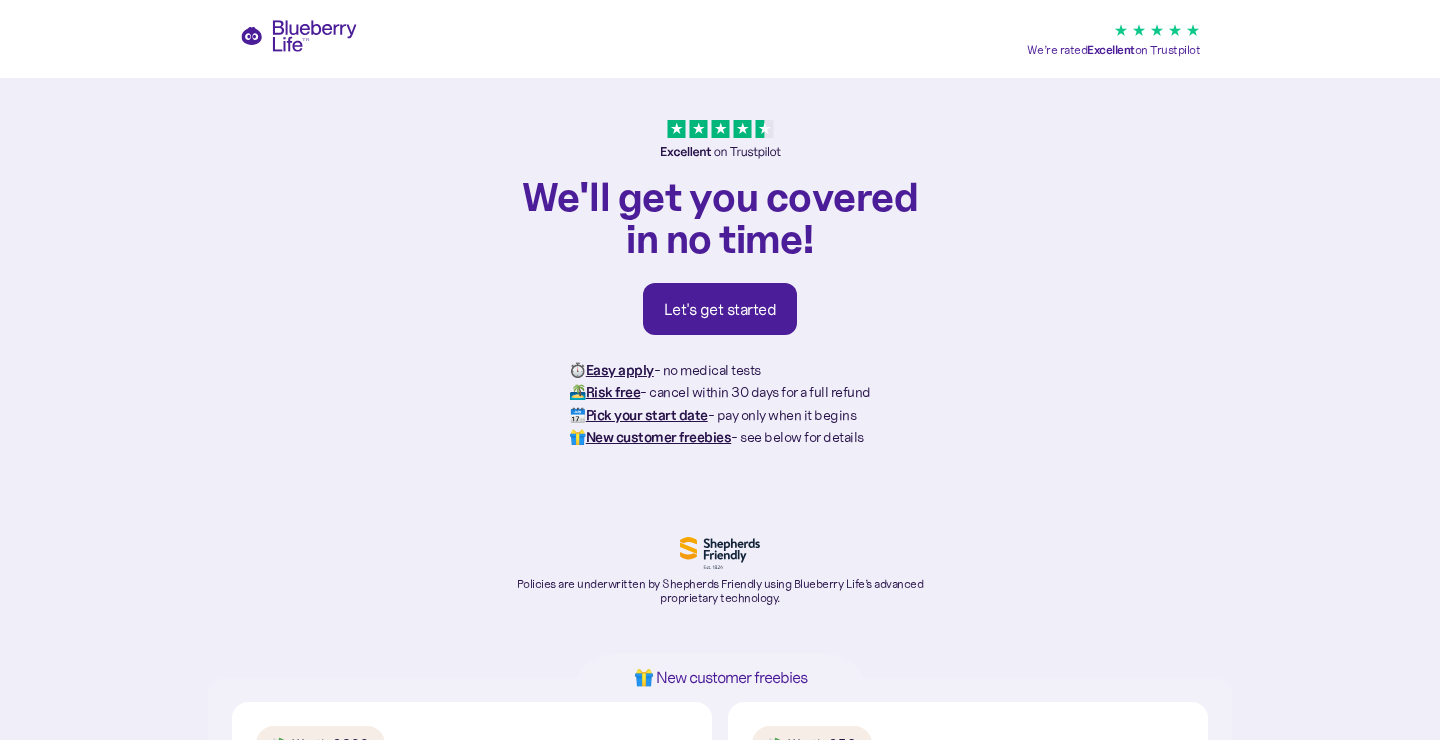 click on "Let's get started" at bounding box center [720, 309] 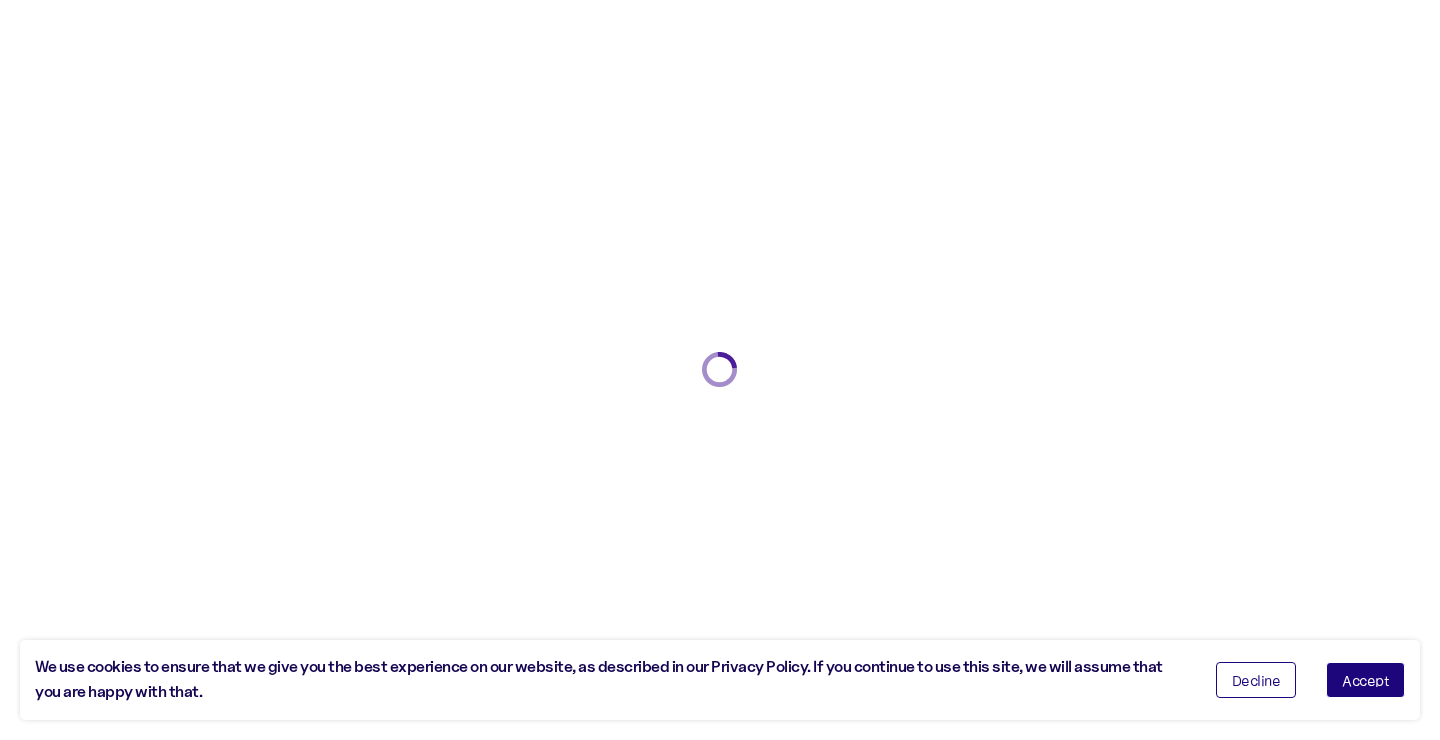 scroll, scrollTop: 0, scrollLeft: 0, axis: both 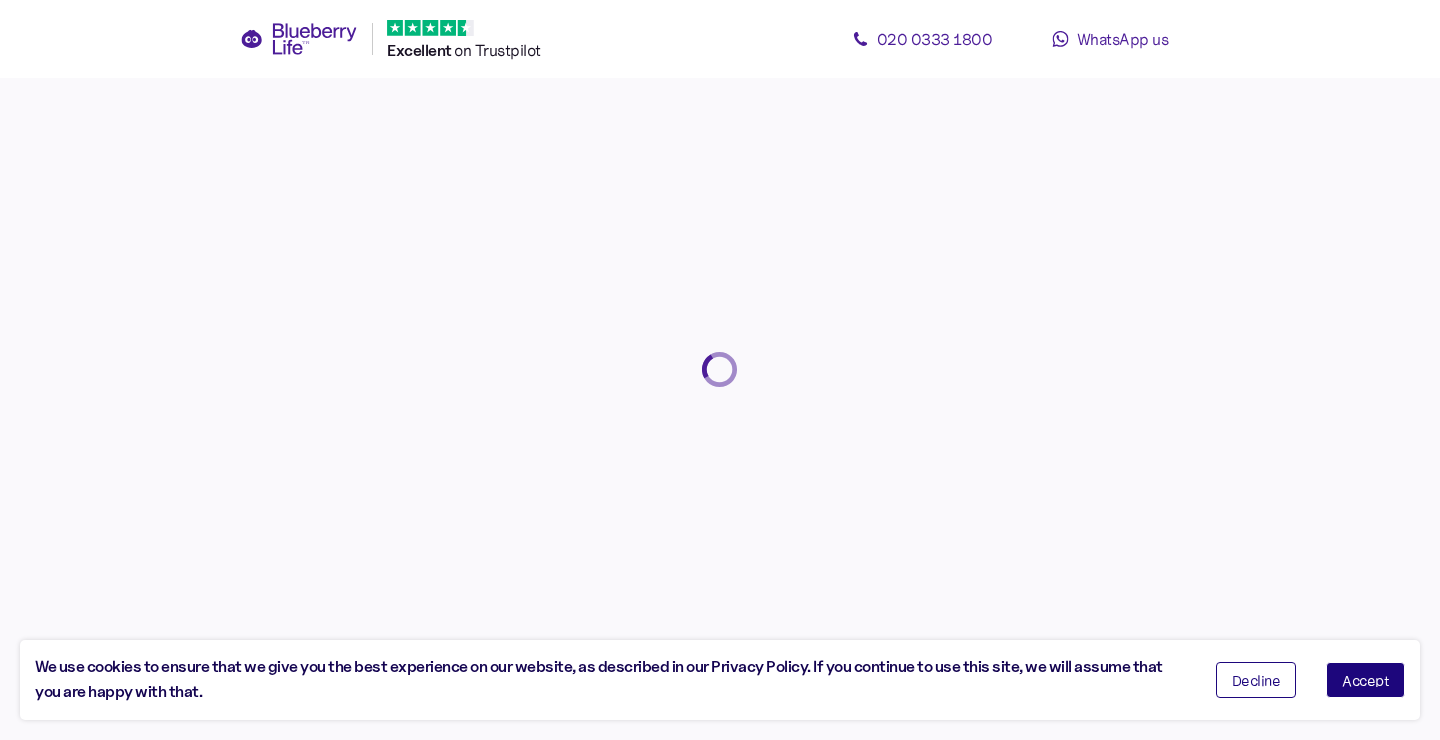 click on "Accept" at bounding box center [1365, 680] 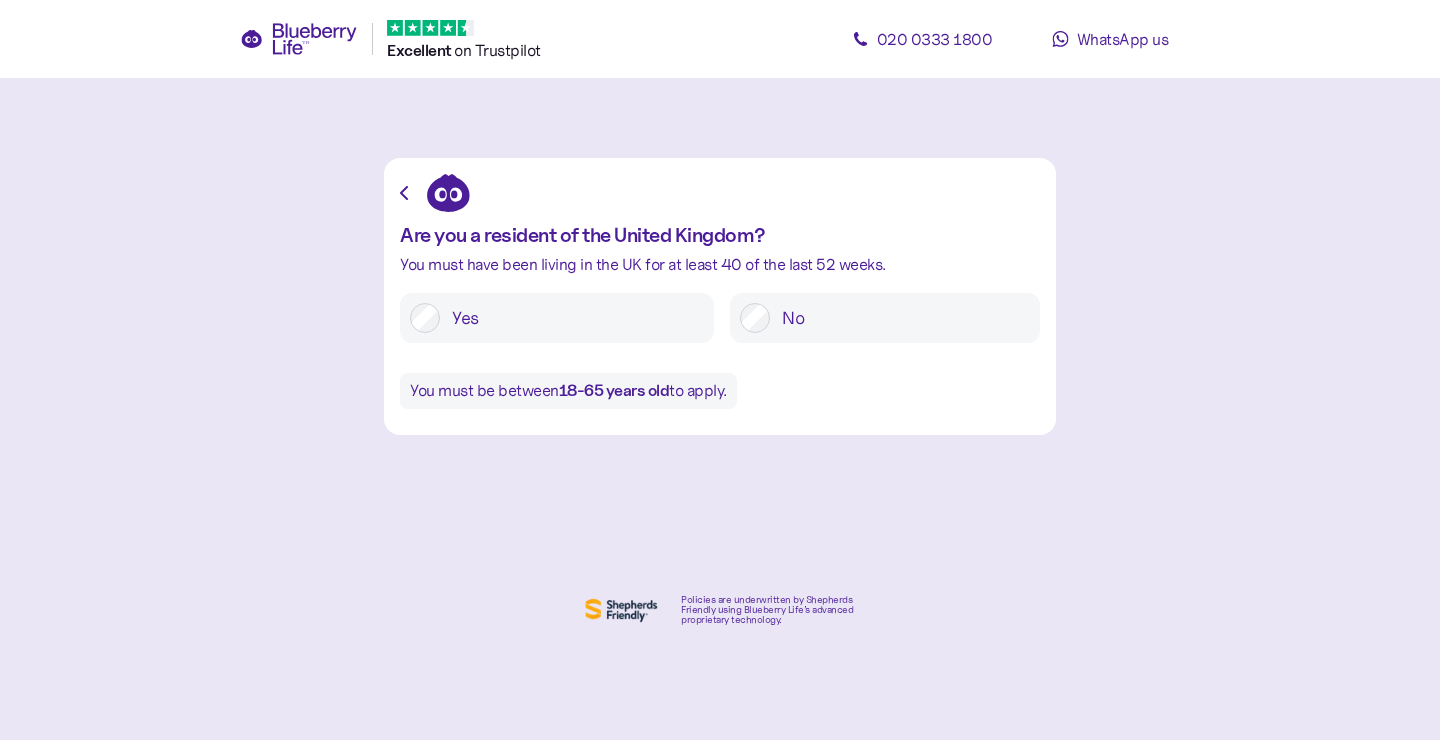 click on "Yes" at bounding box center (572, 318) 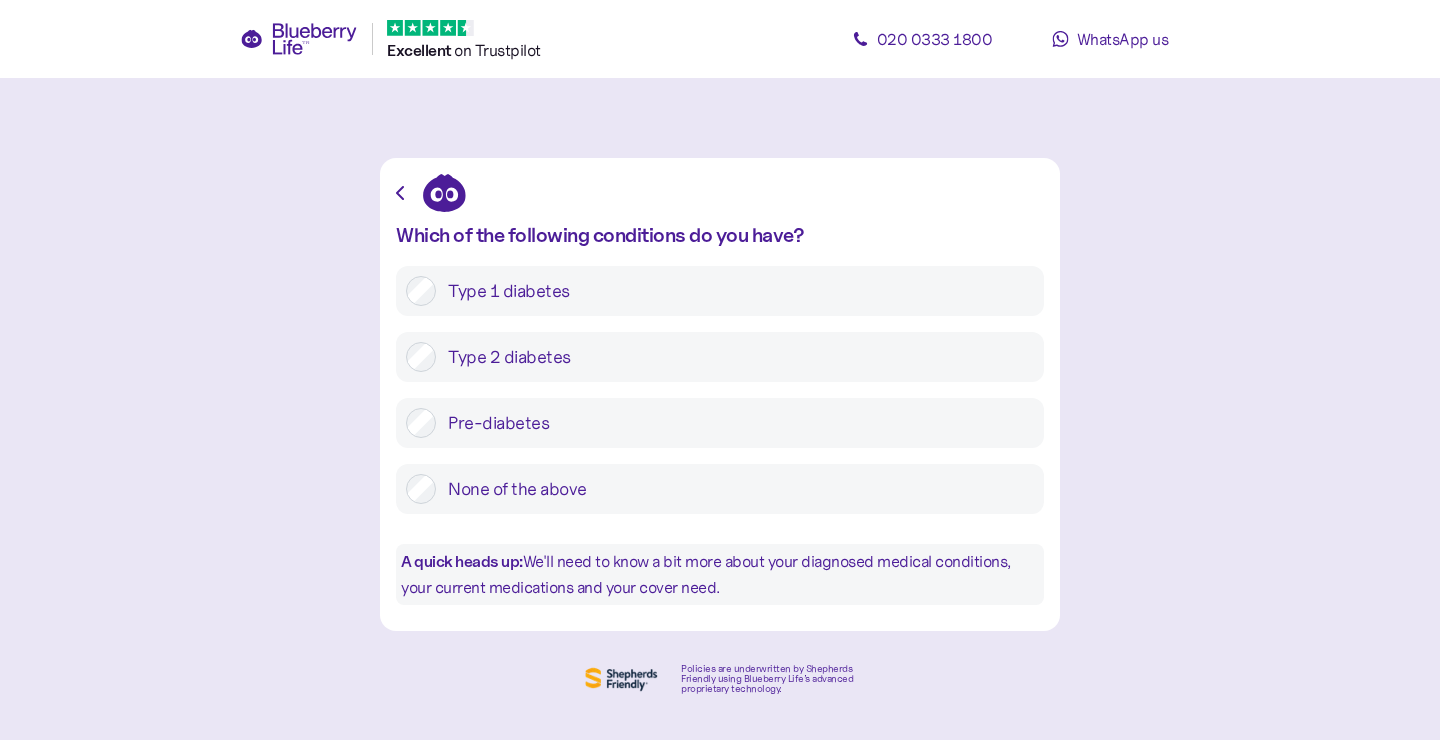click on "Type 1 diabetes" at bounding box center [735, 291] 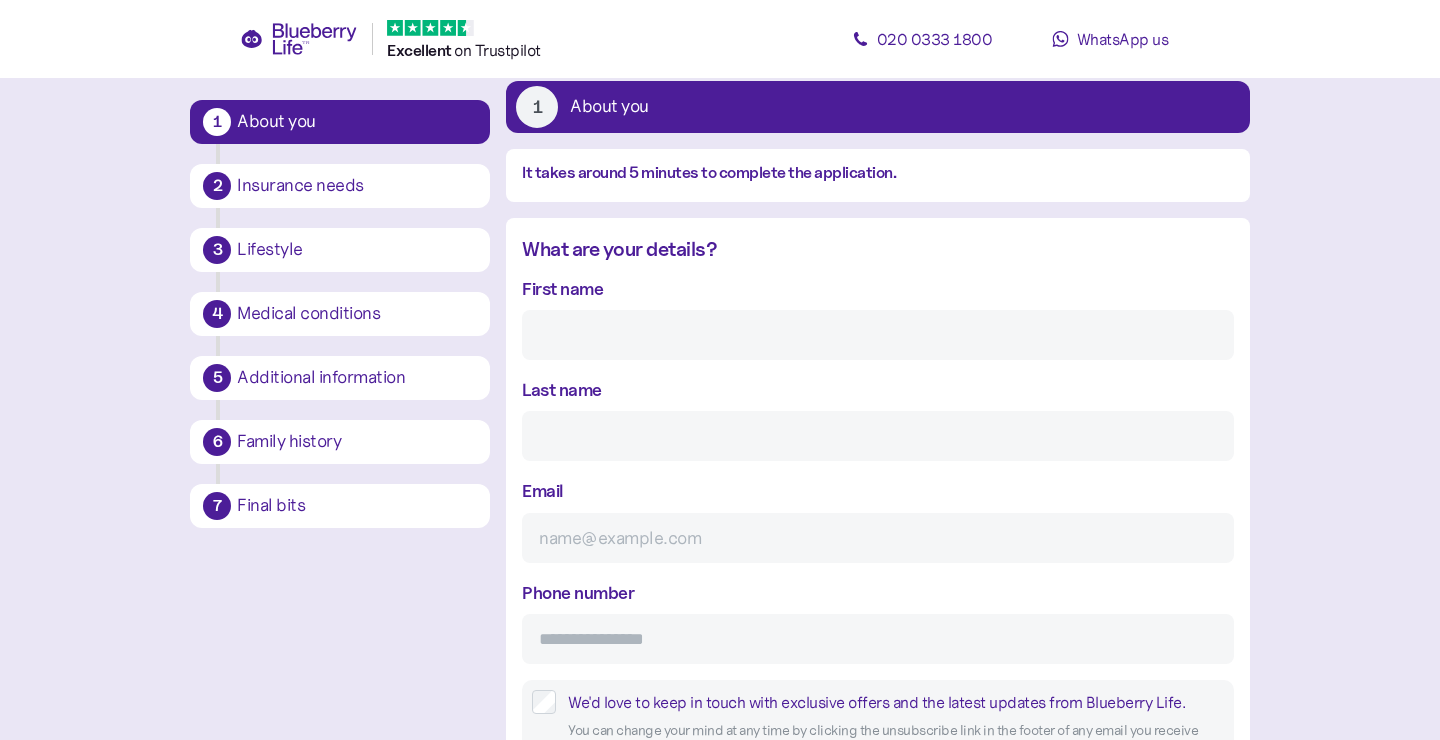 scroll, scrollTop: 112, scrollLeft: 0, axis: vertical 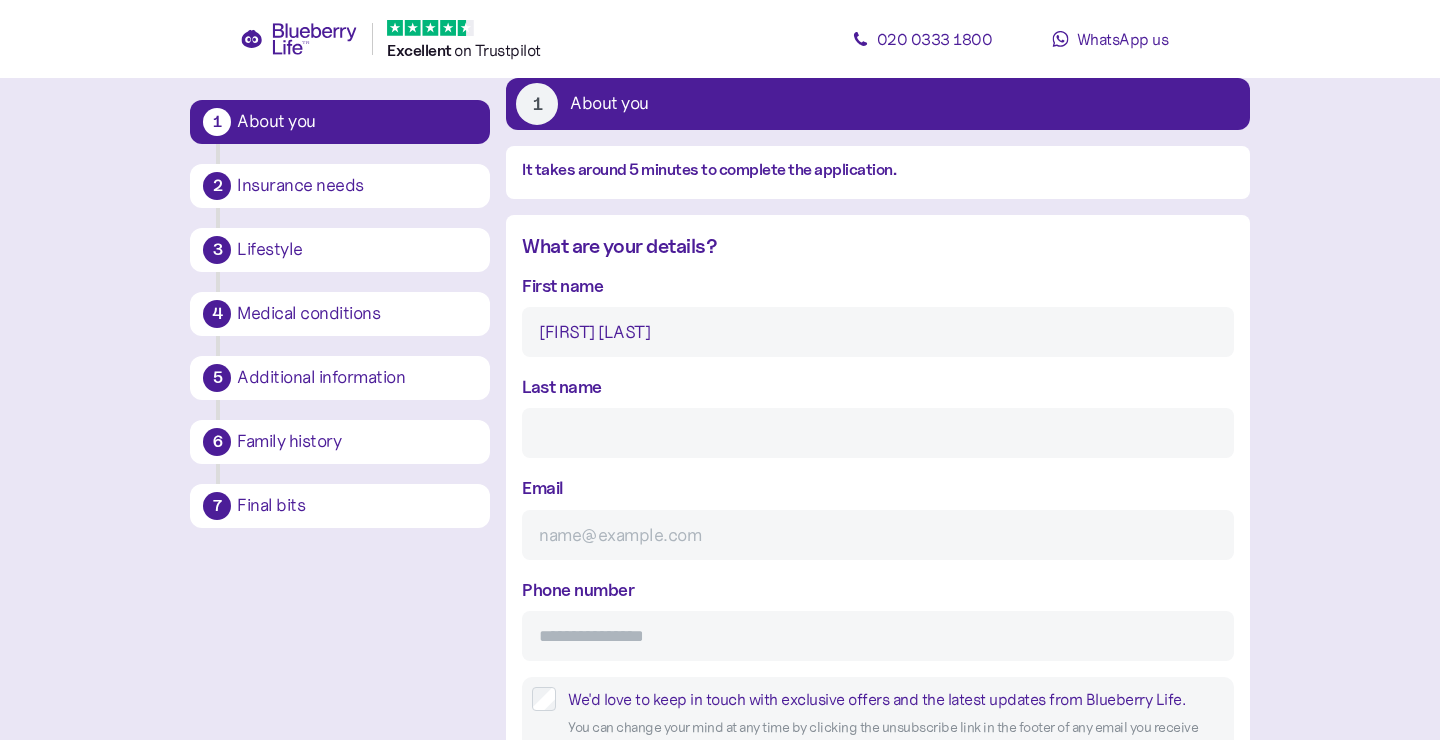 type on "[FIRST] [LAST]" 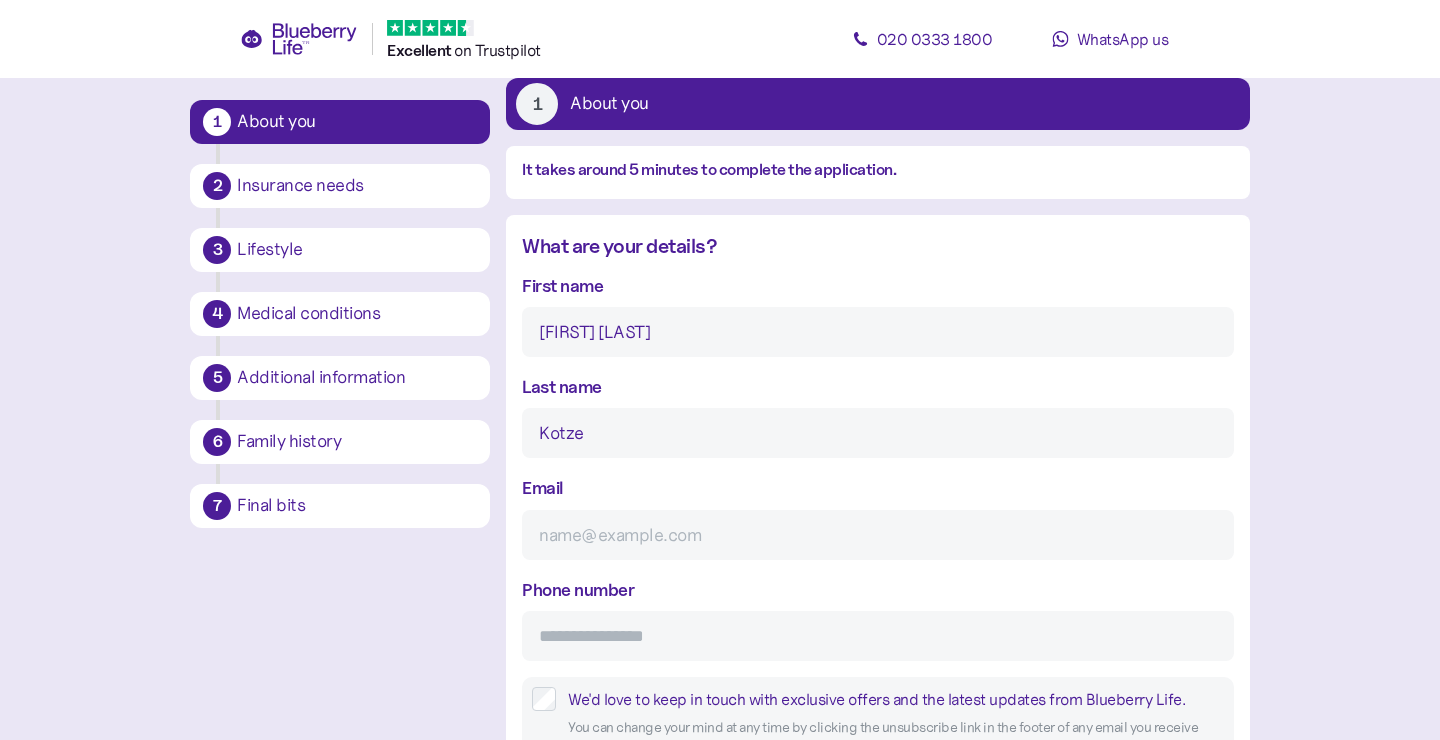 type on "Kotze" 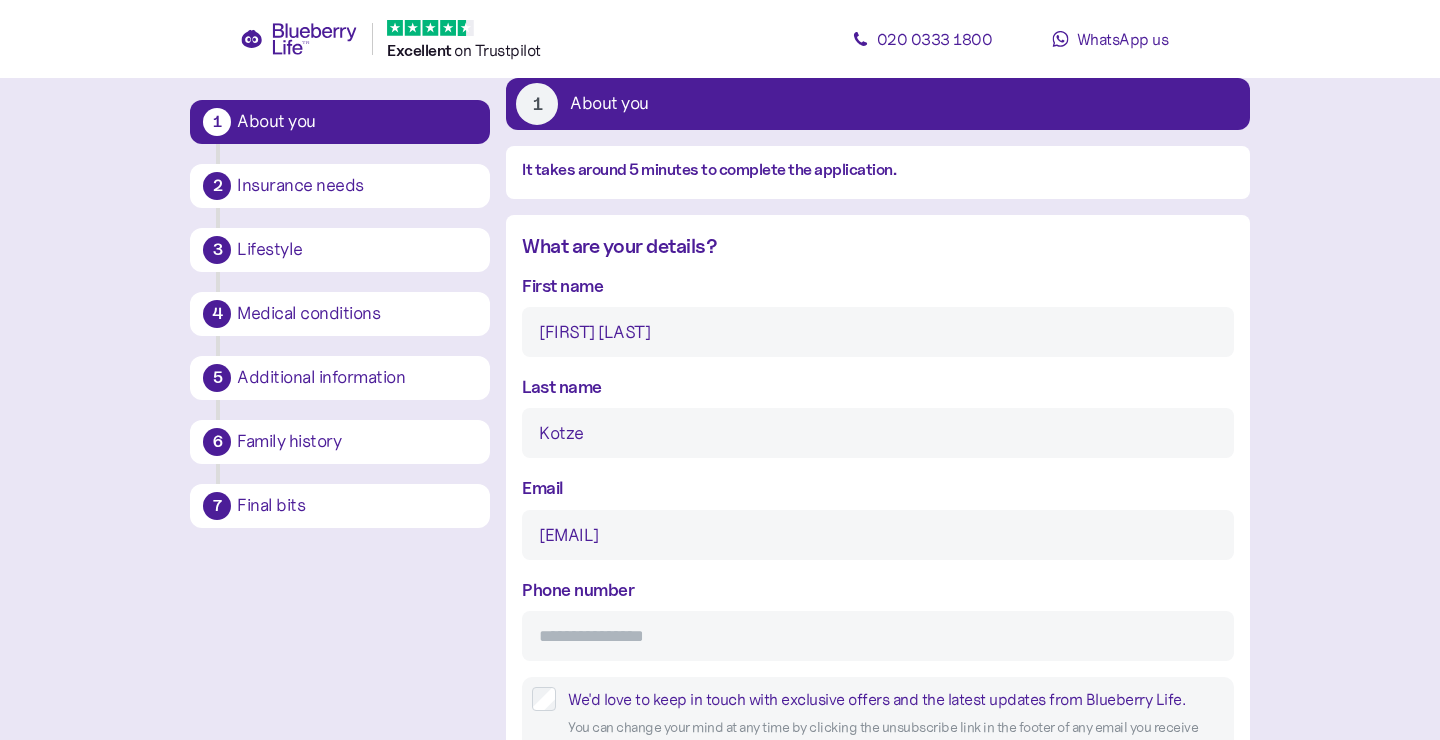 type on "[EMAIL]" 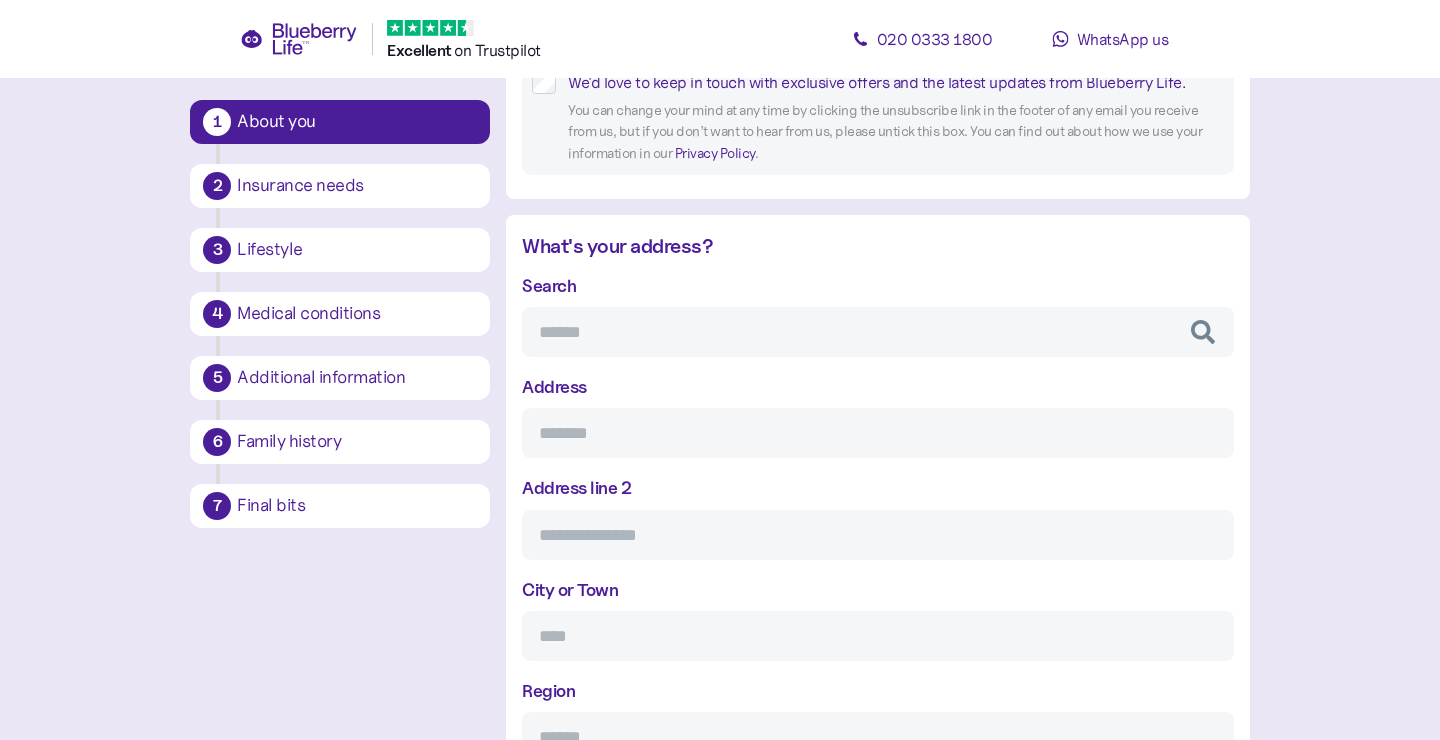 scroll, scrollTop: 732, scrollLeft: 0, axis: vertical 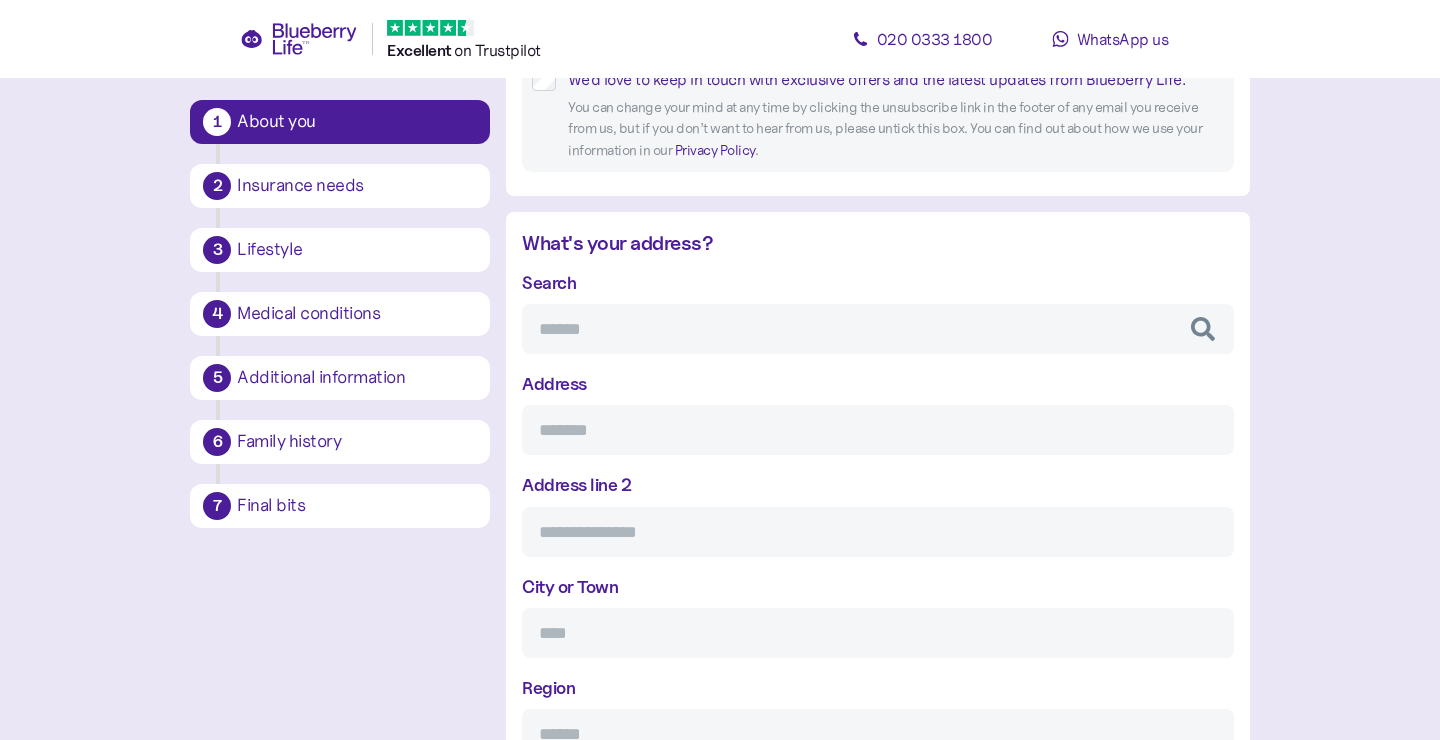 type on "**********" 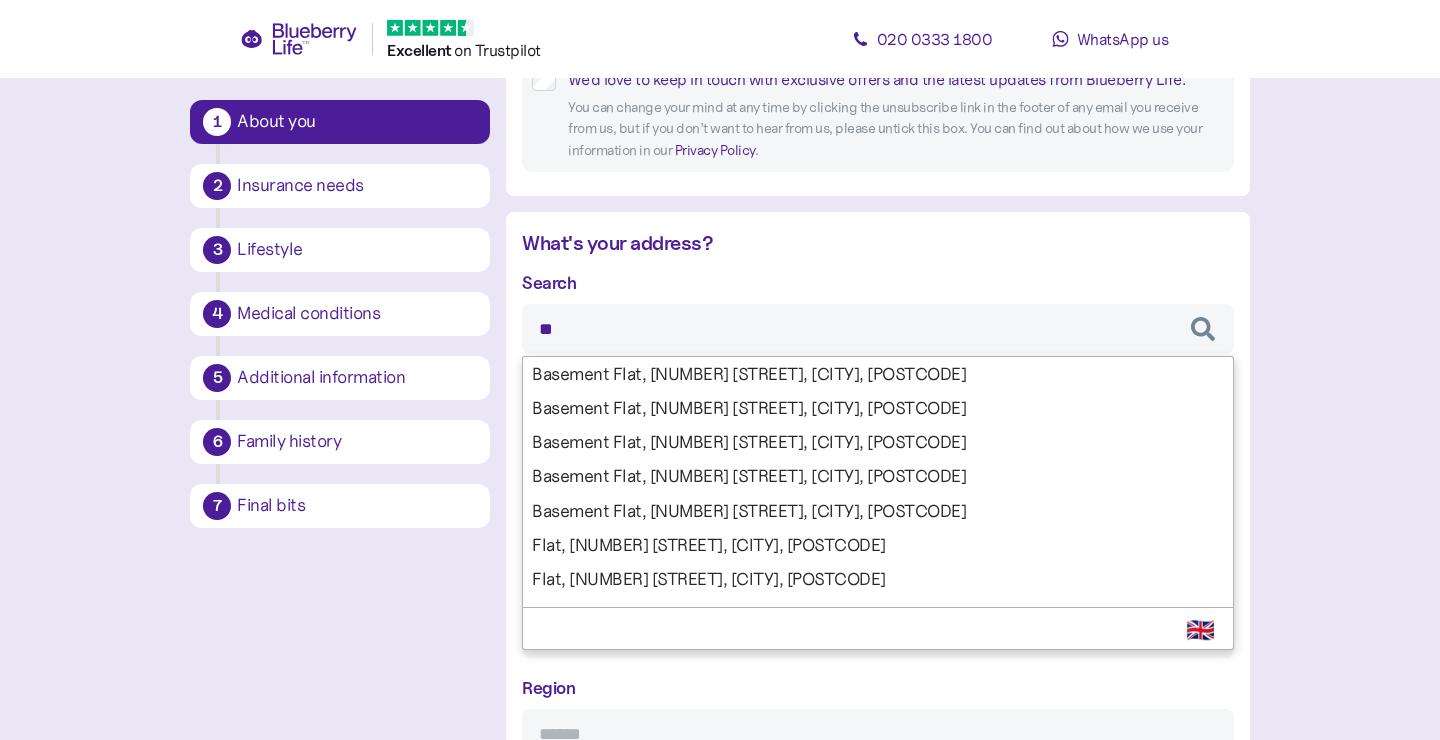 type on "*" 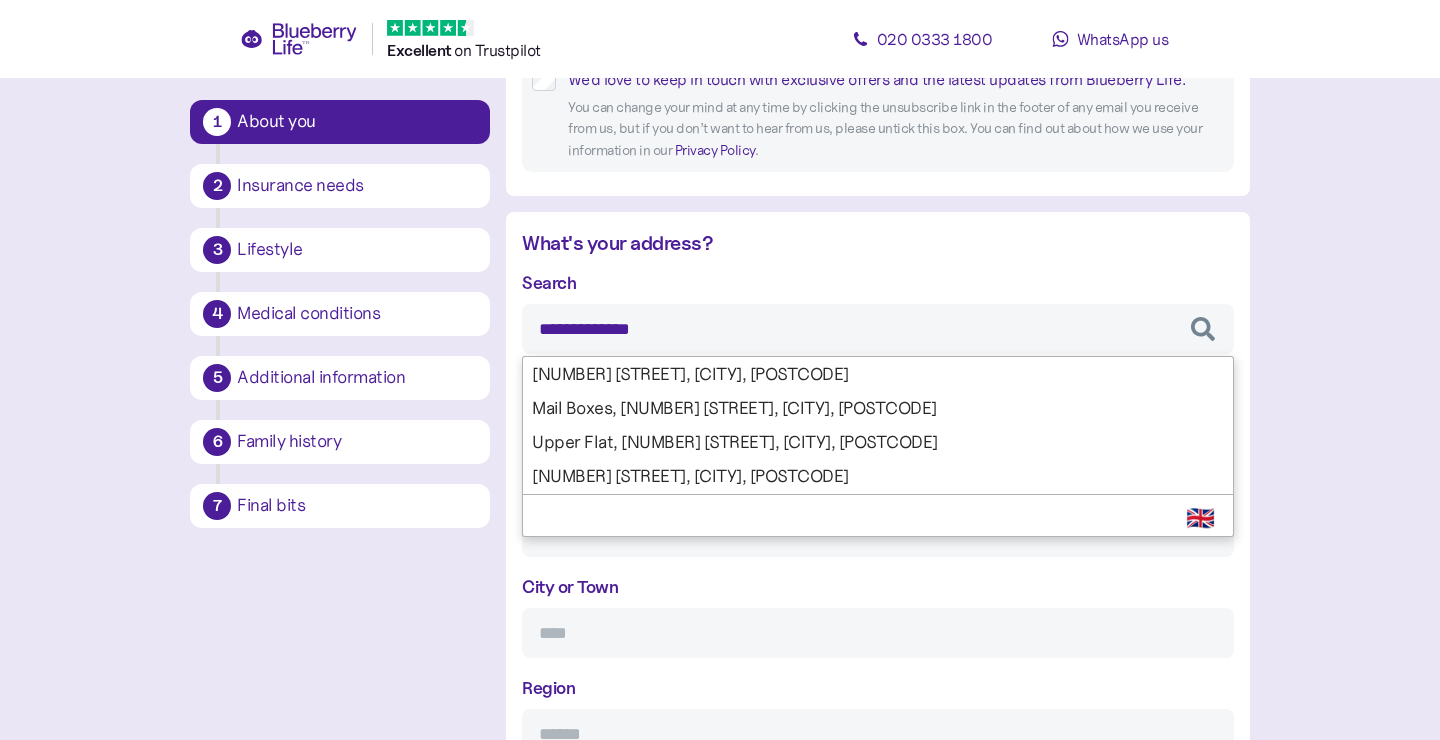 type on "**********" 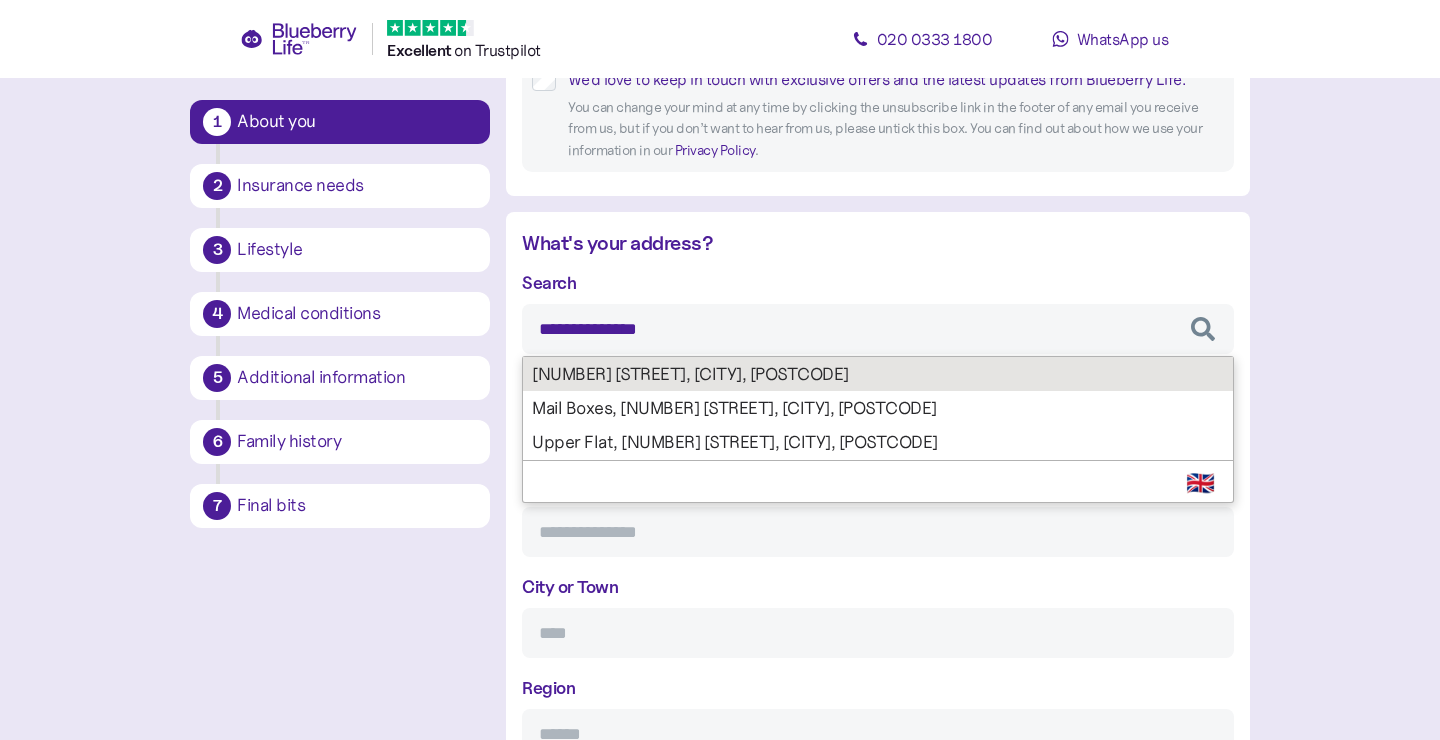 type on "**********" 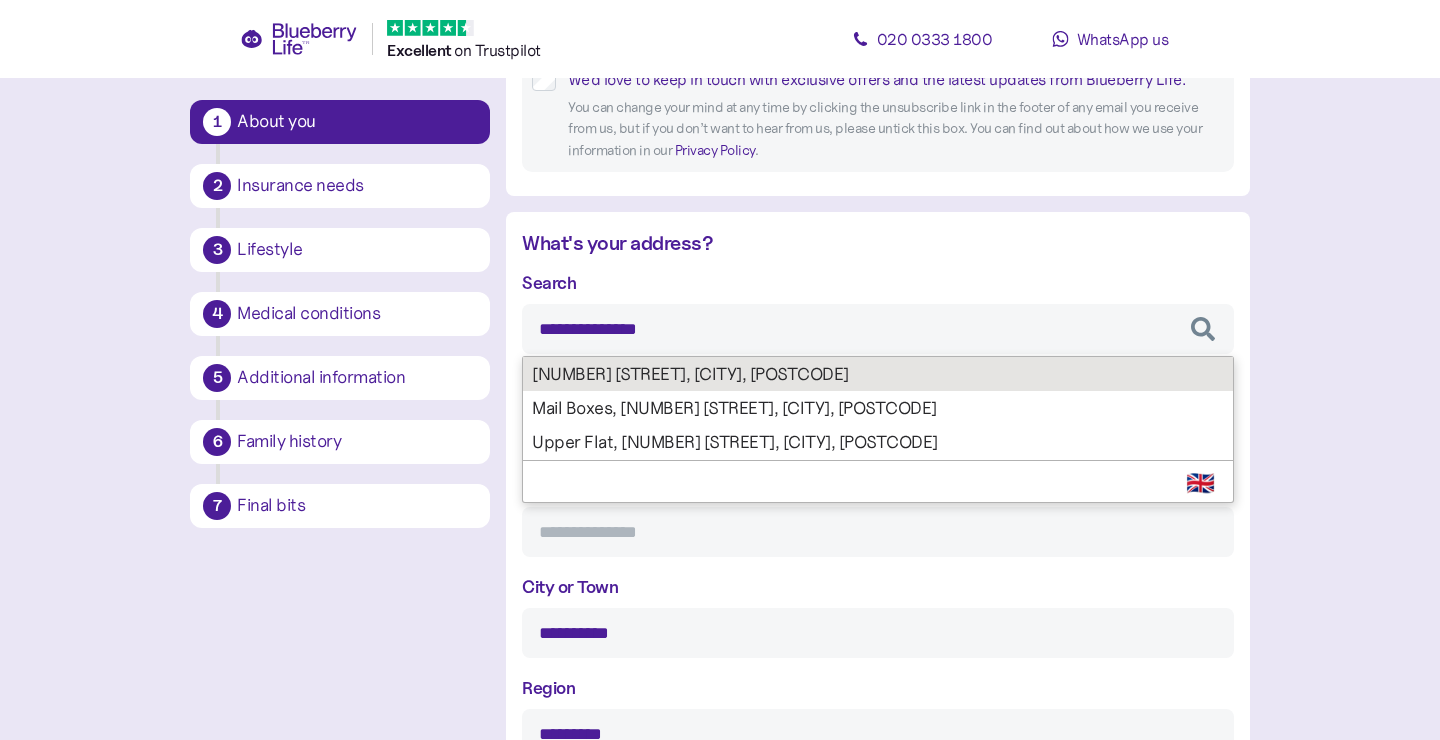 click on "The address [NUMBER] [STREET], [CITY], [POSTCODE] has been applied to this form" at bounding box center [877, 565] 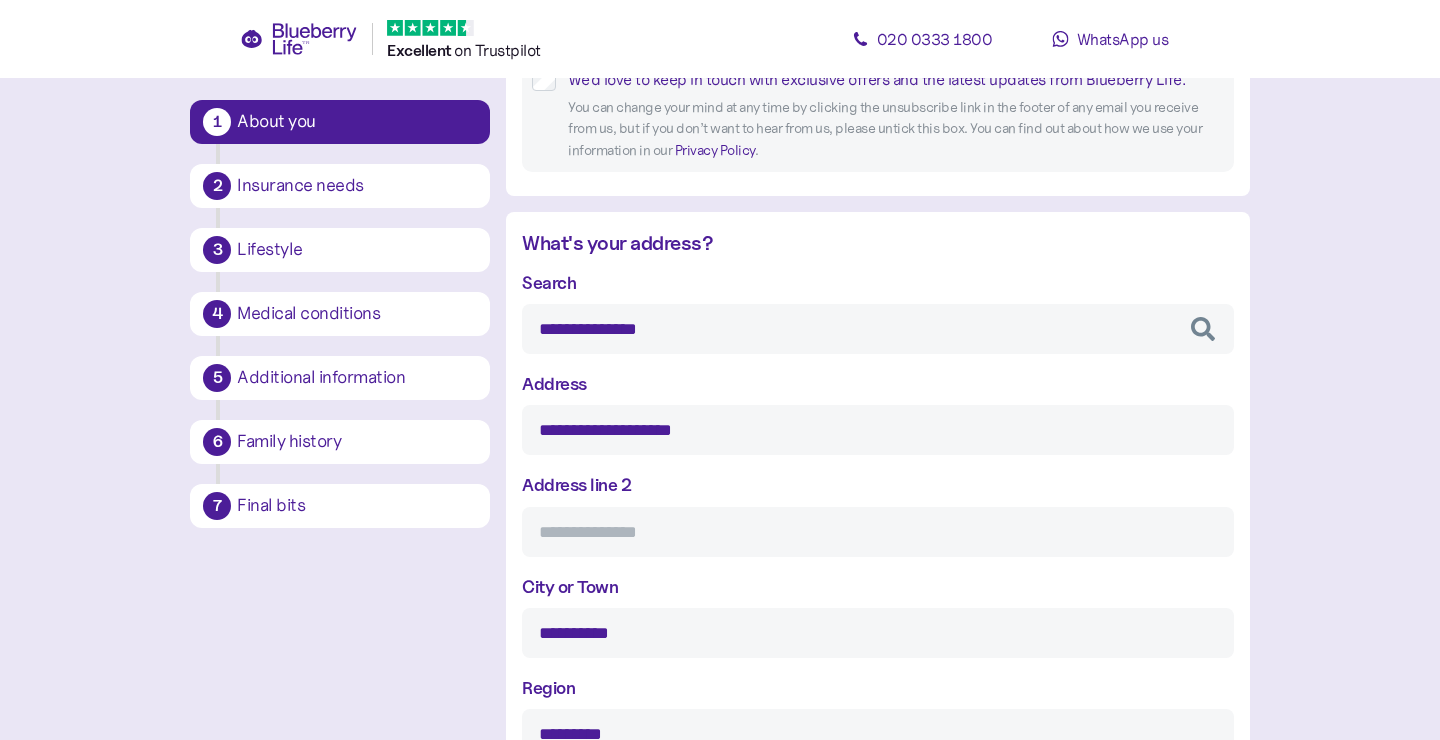 type on "**********" 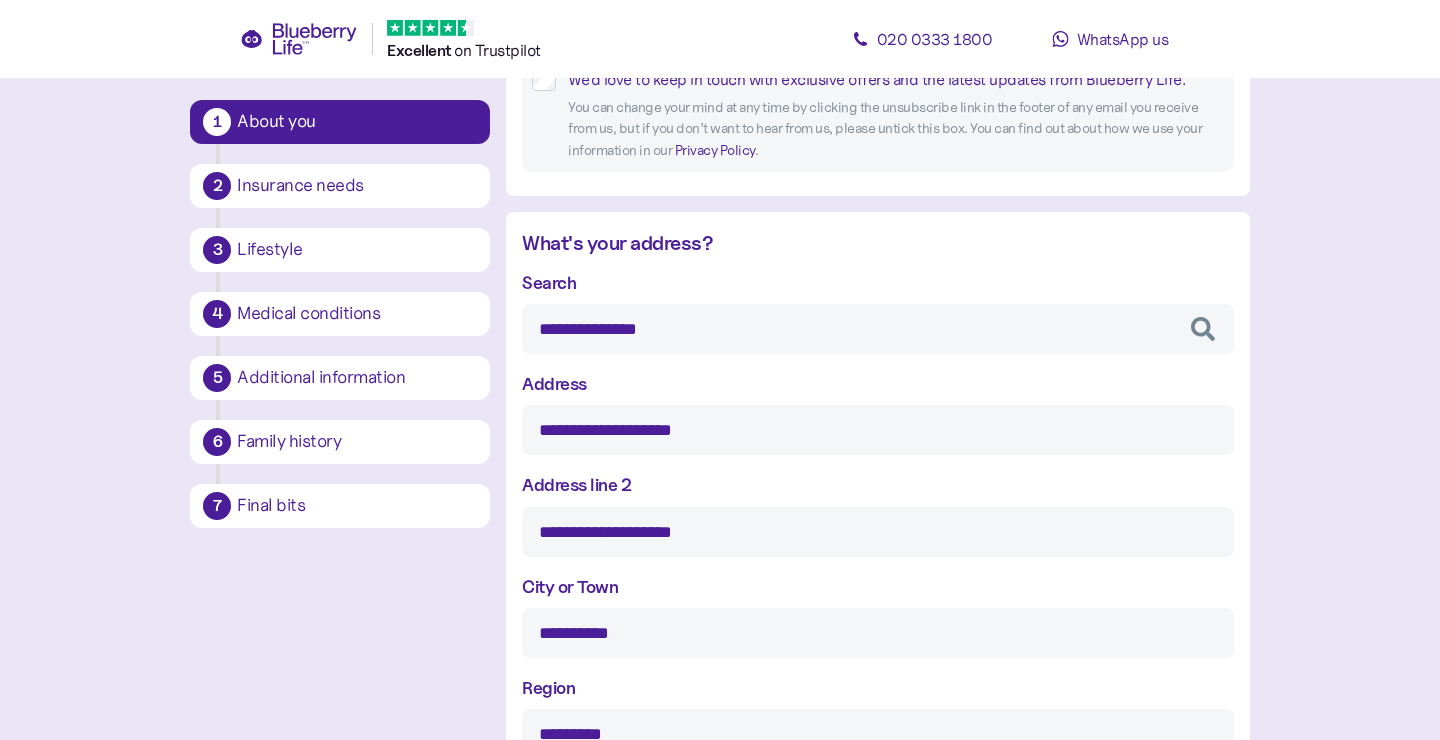 type on "**********" 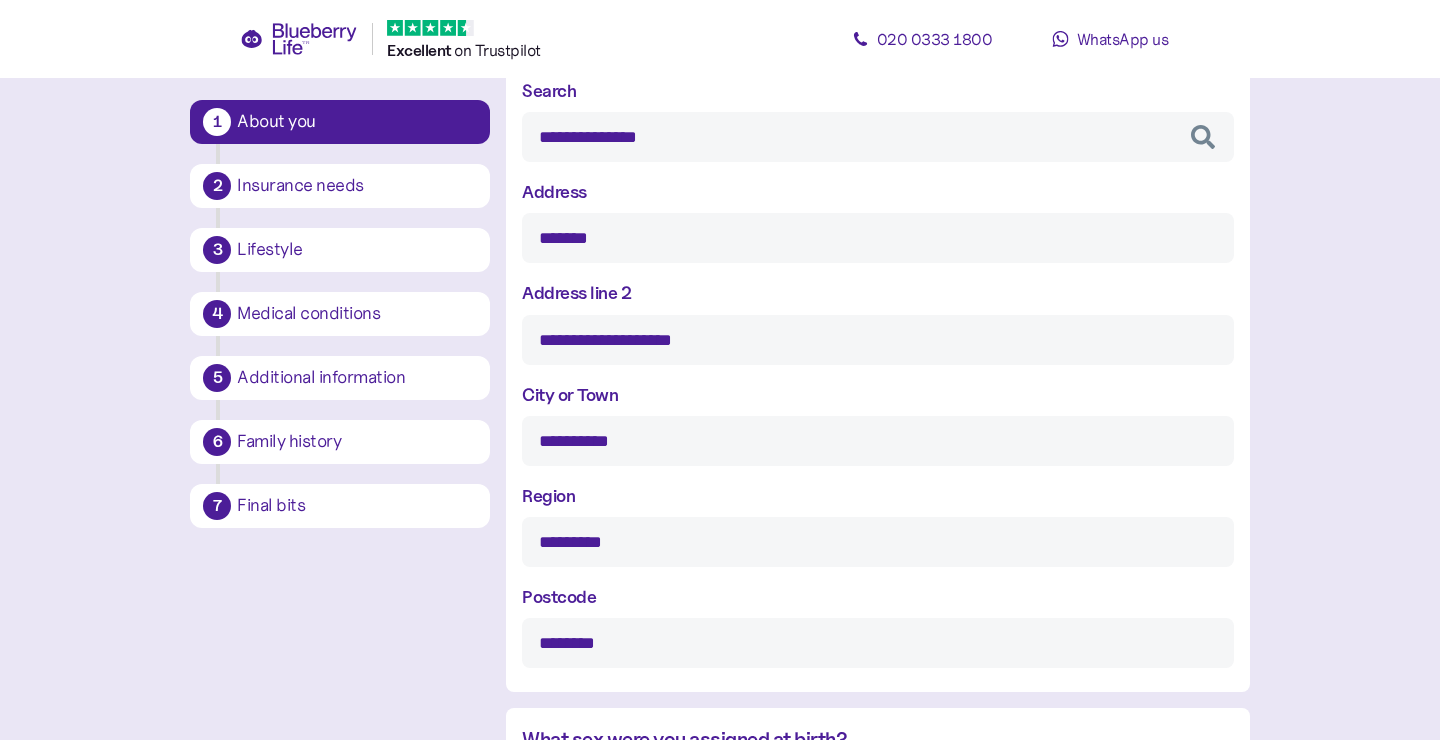 scroll, scrollTop: 937, scrollLeft: 0, axis: vertical 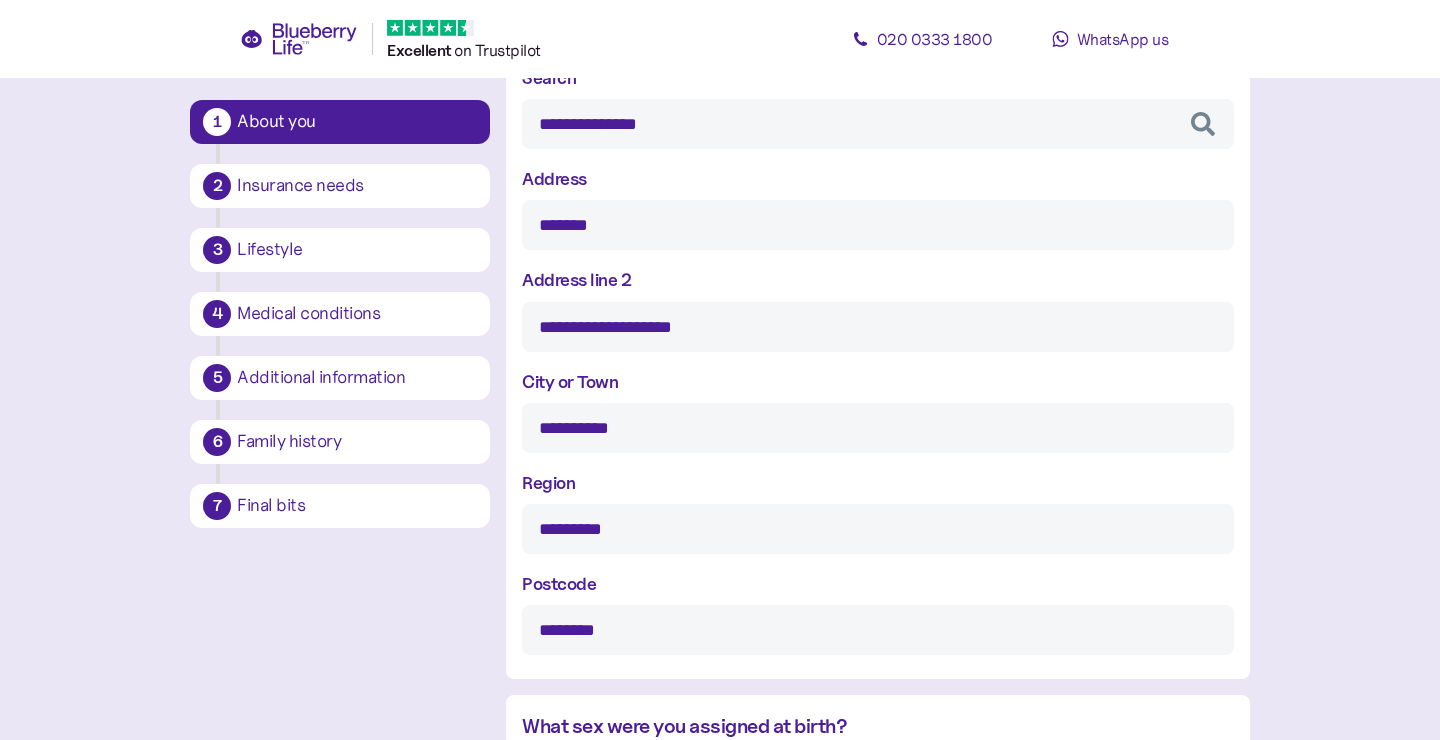 type on "*******" 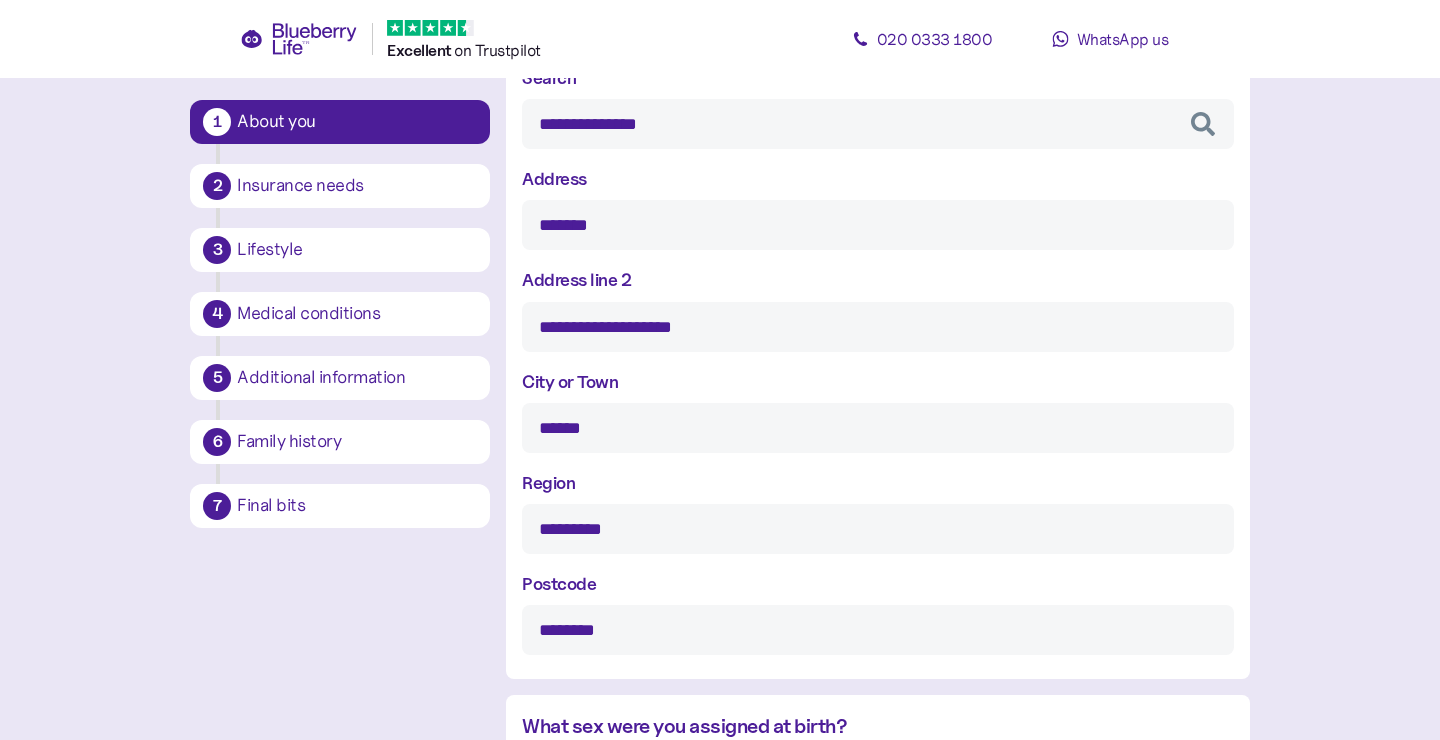 type on "******" 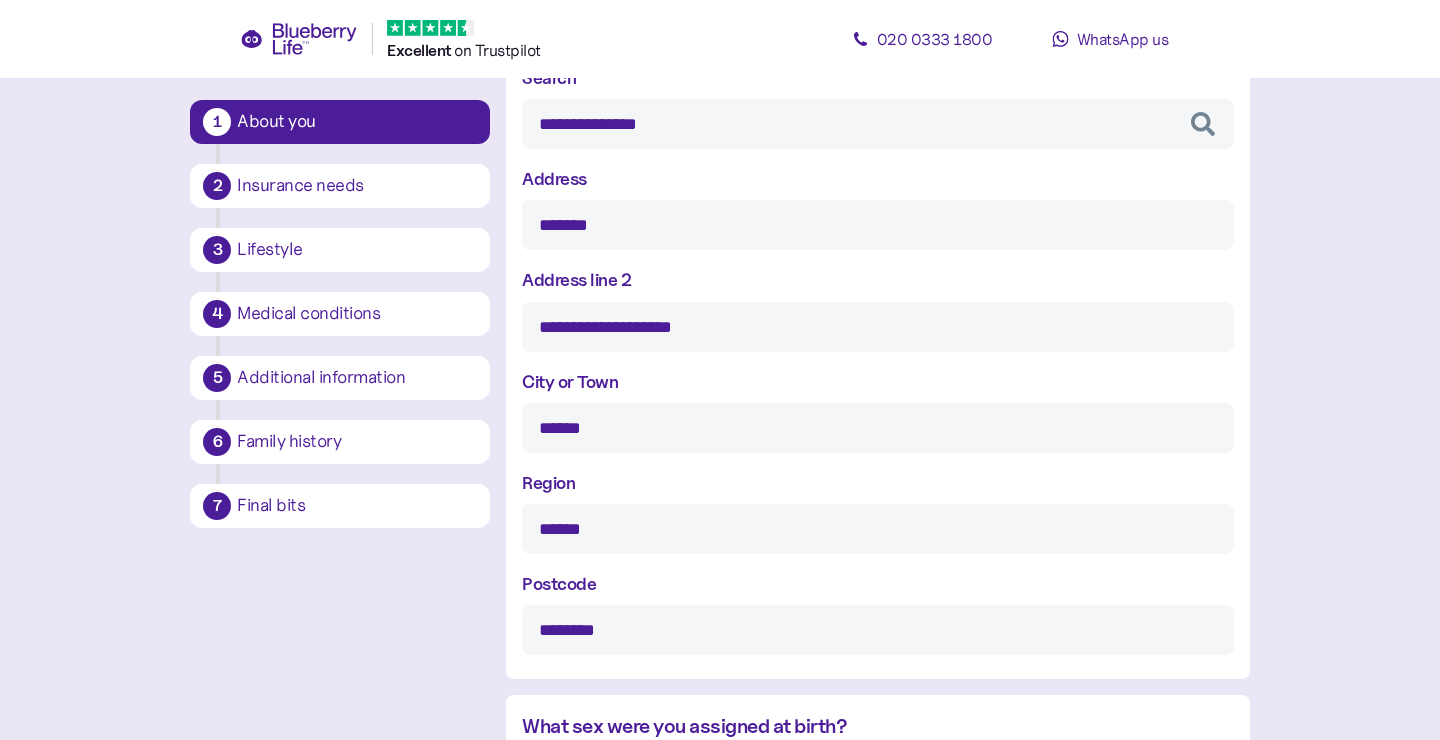 type on "******" 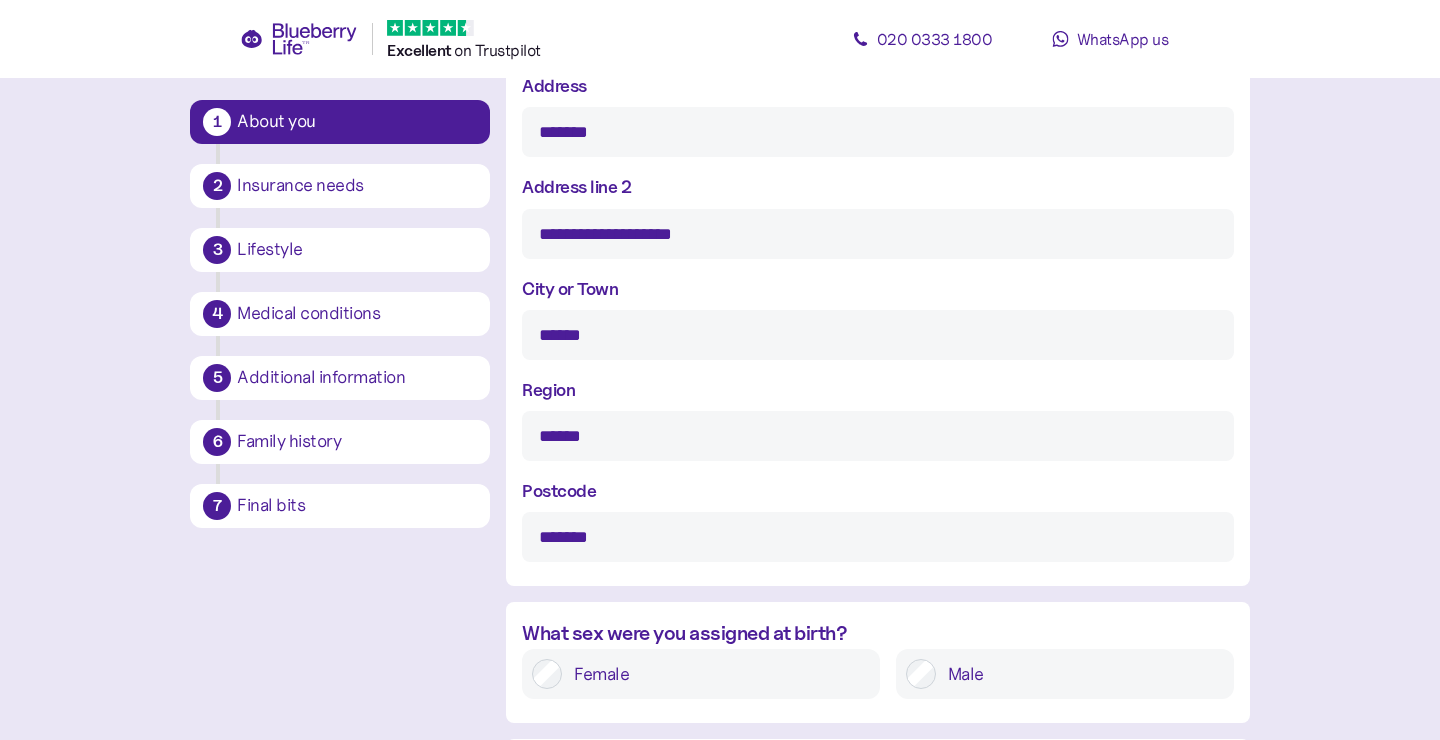 scroll, scrollTop: 1208, scrollLeft: 0, axis: vertical 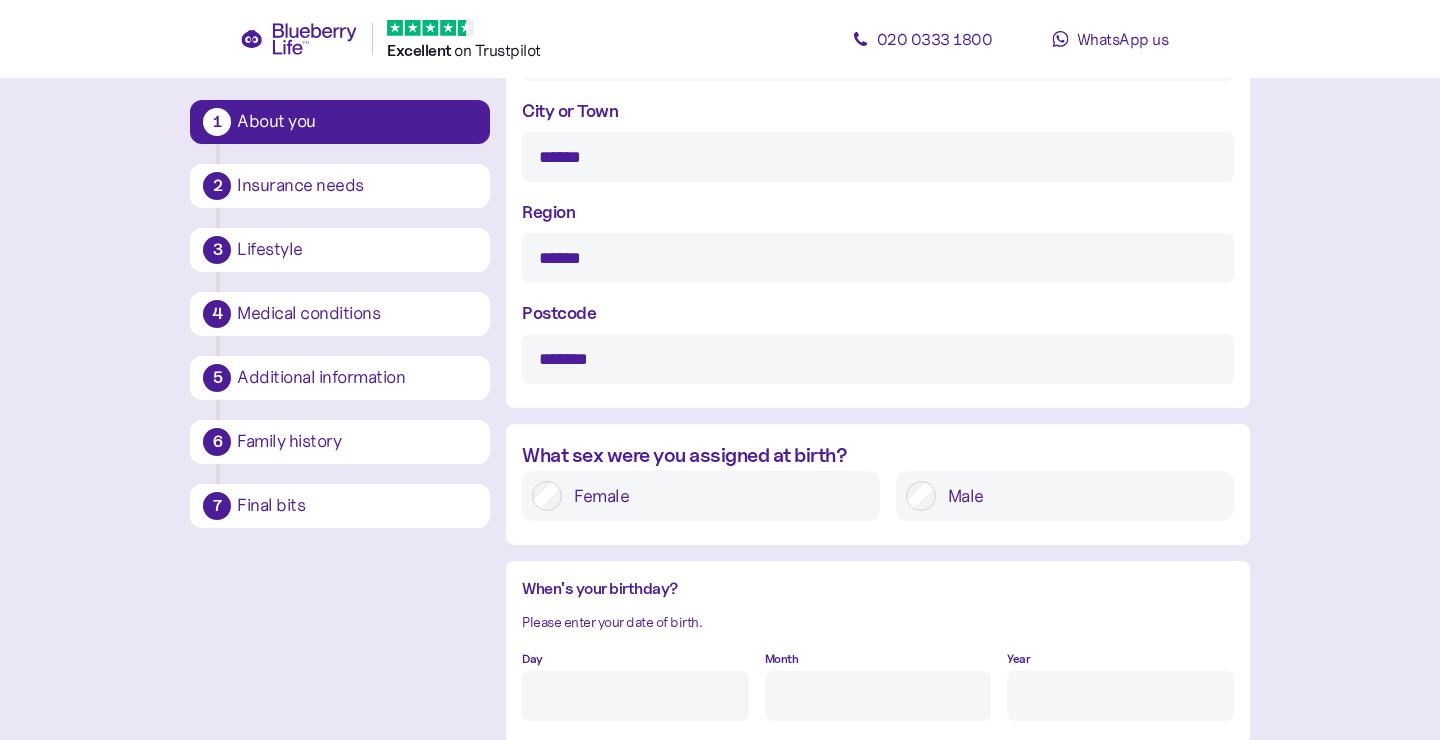 type on "*******" 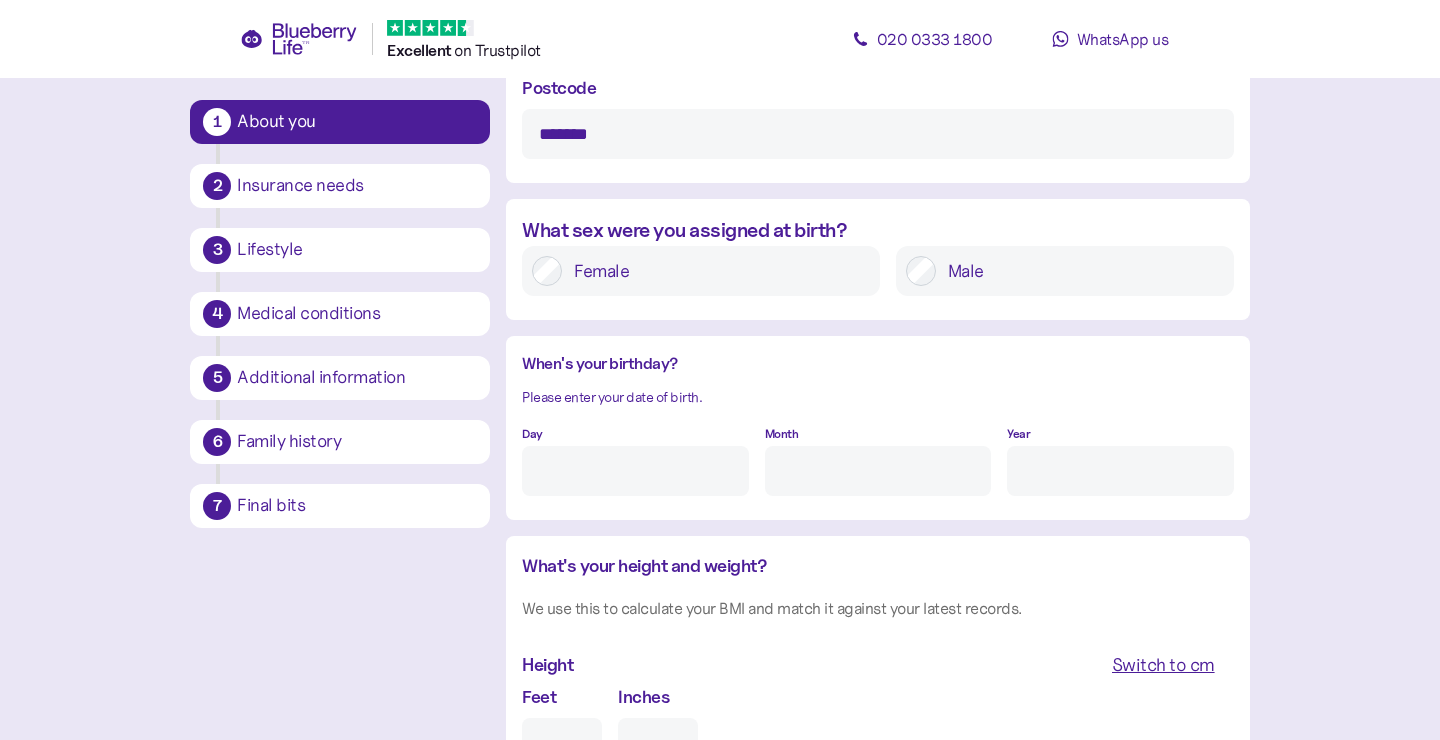 scroll, scrollTop: 1465, scrollLeft: 0, axis: vertical 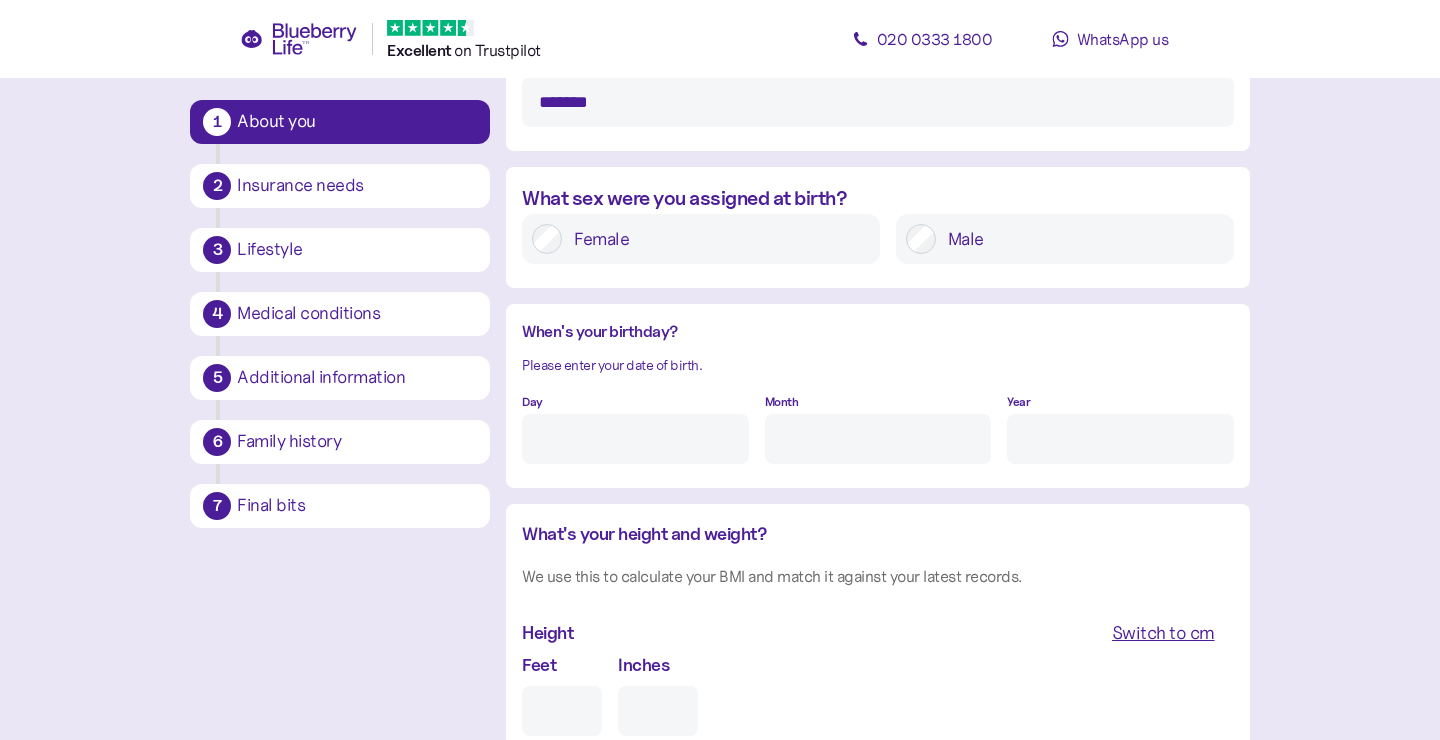click on "Day" at bounding box center (635, 439) 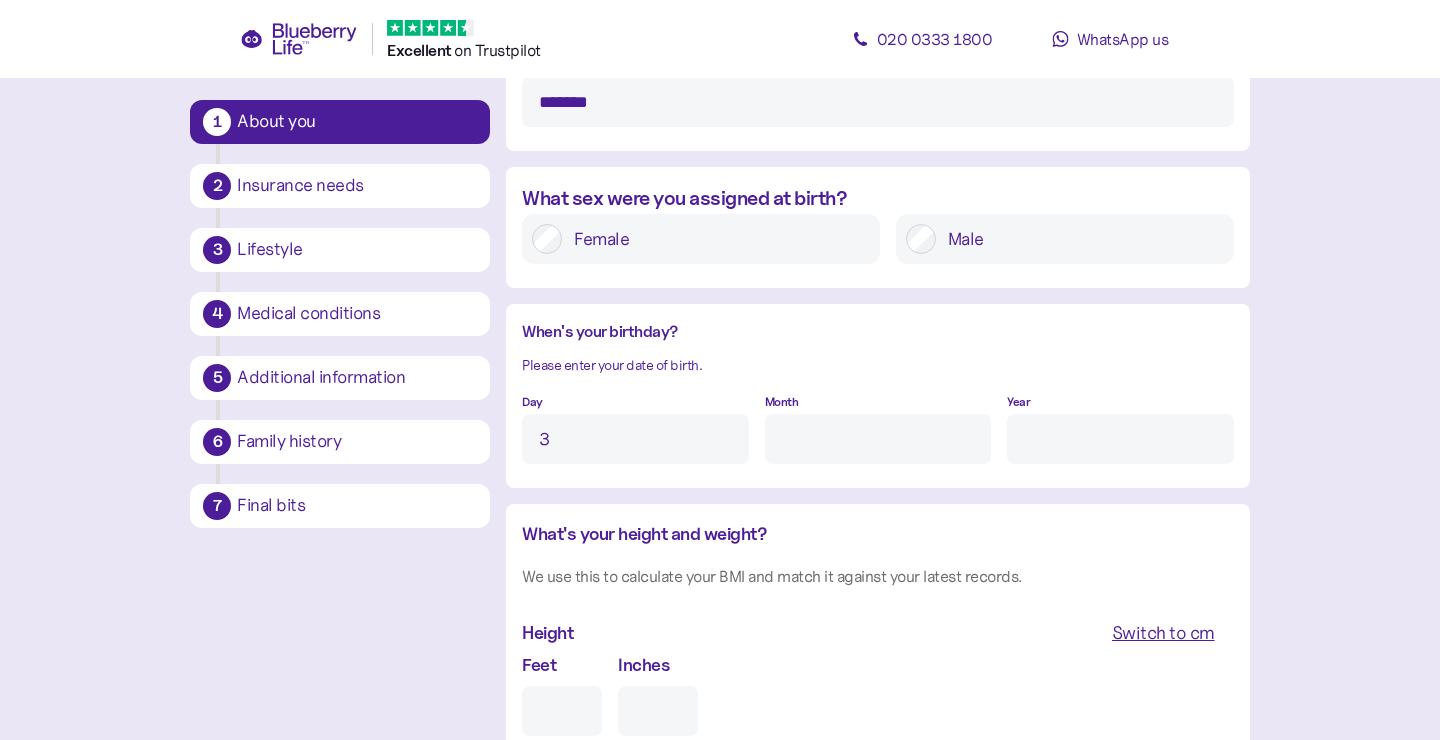 type on "3" 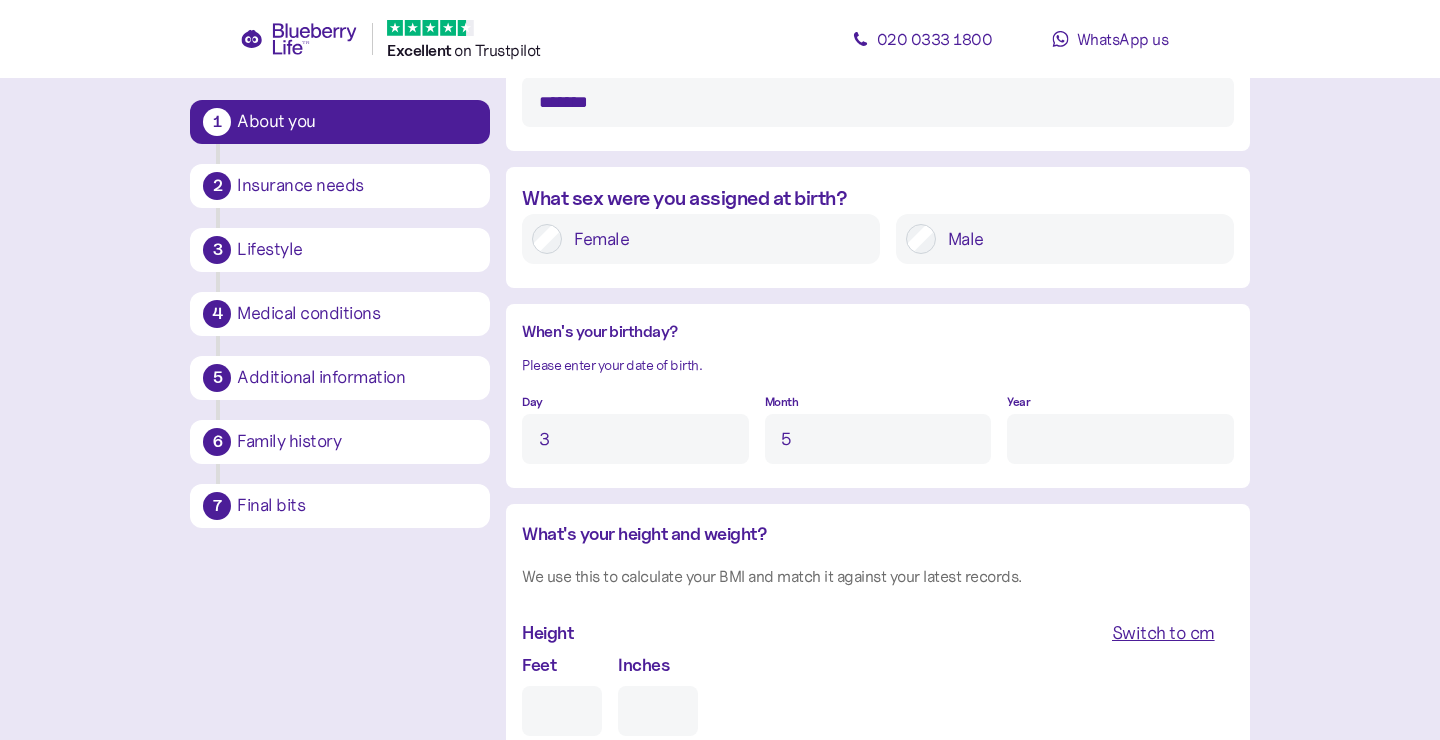 type on "5" 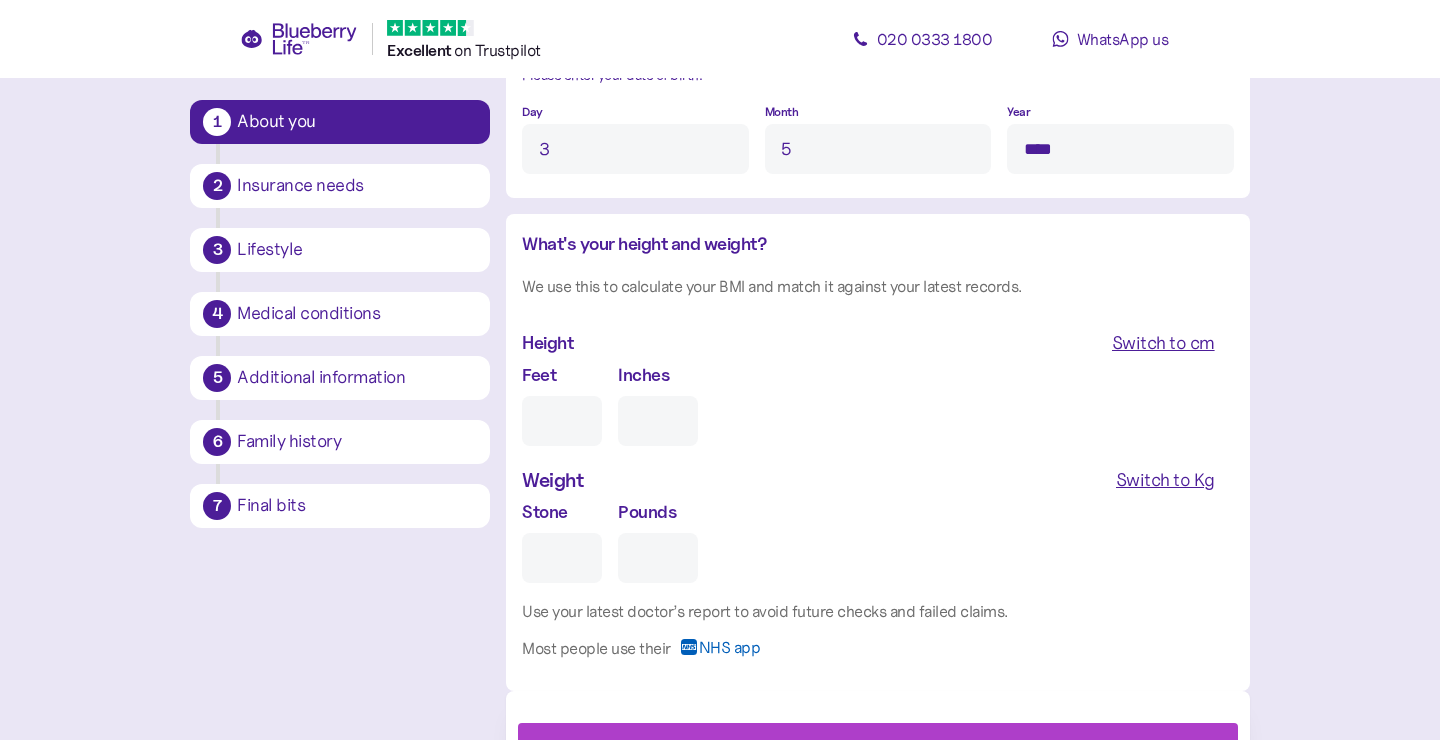 scroll, scrollTop: 1772, scrollLeft: 0, axis: vertical 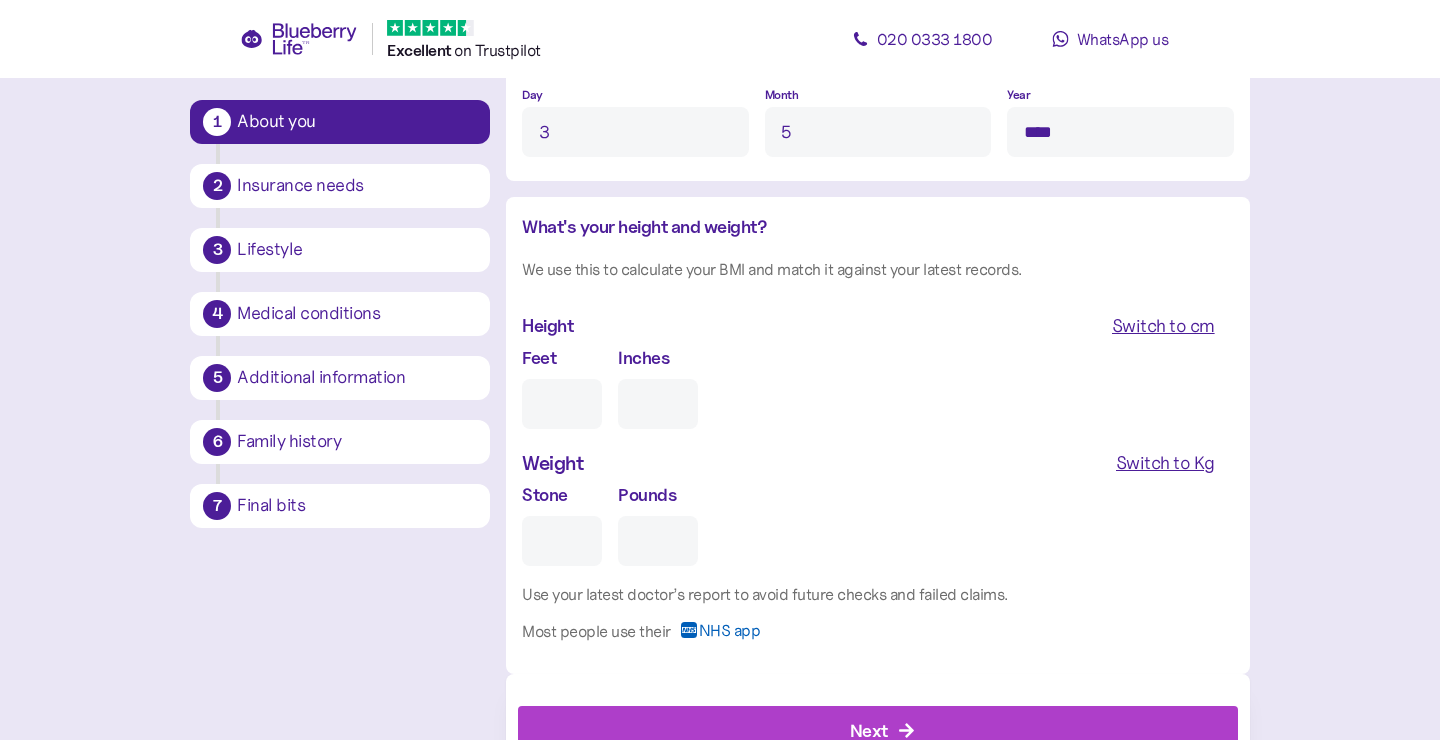 type on "****" 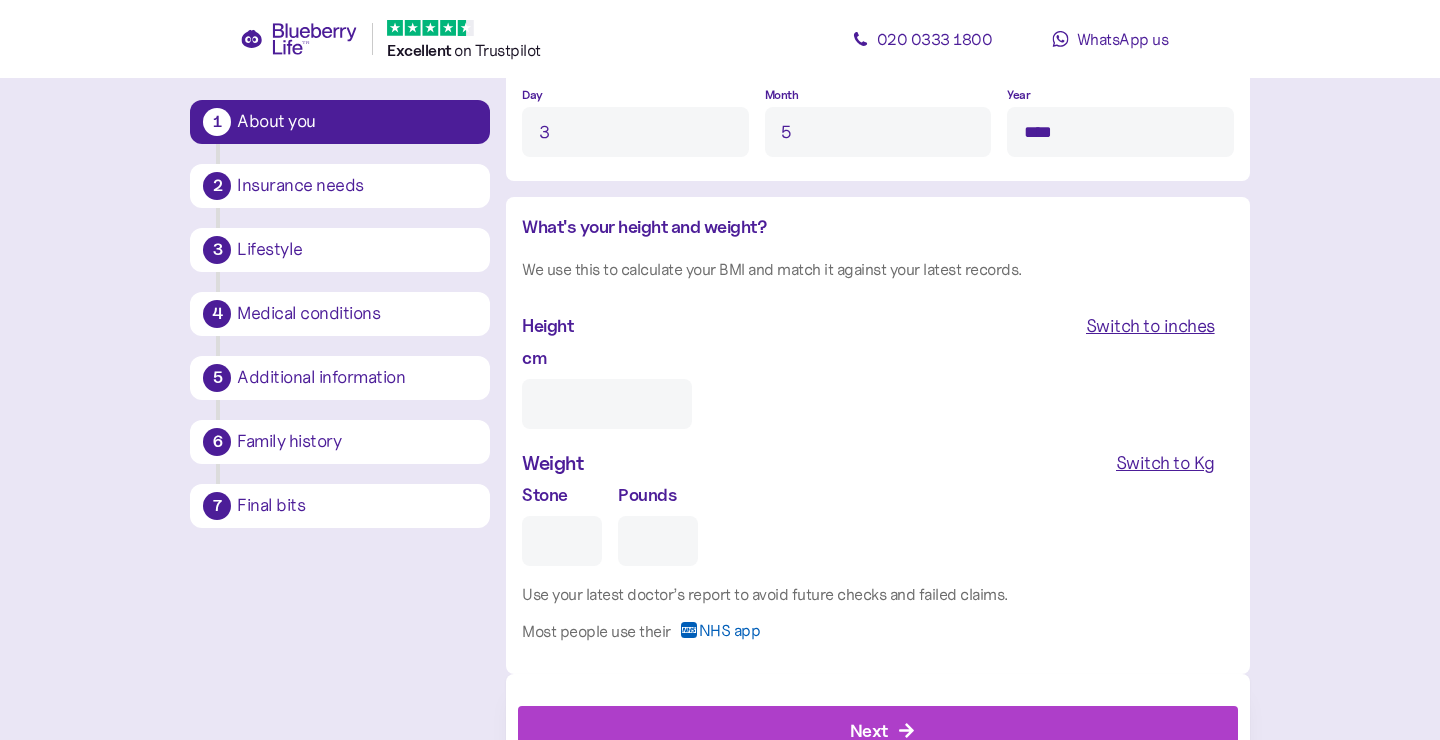 click on "cm" at bounding box center (607, 404) 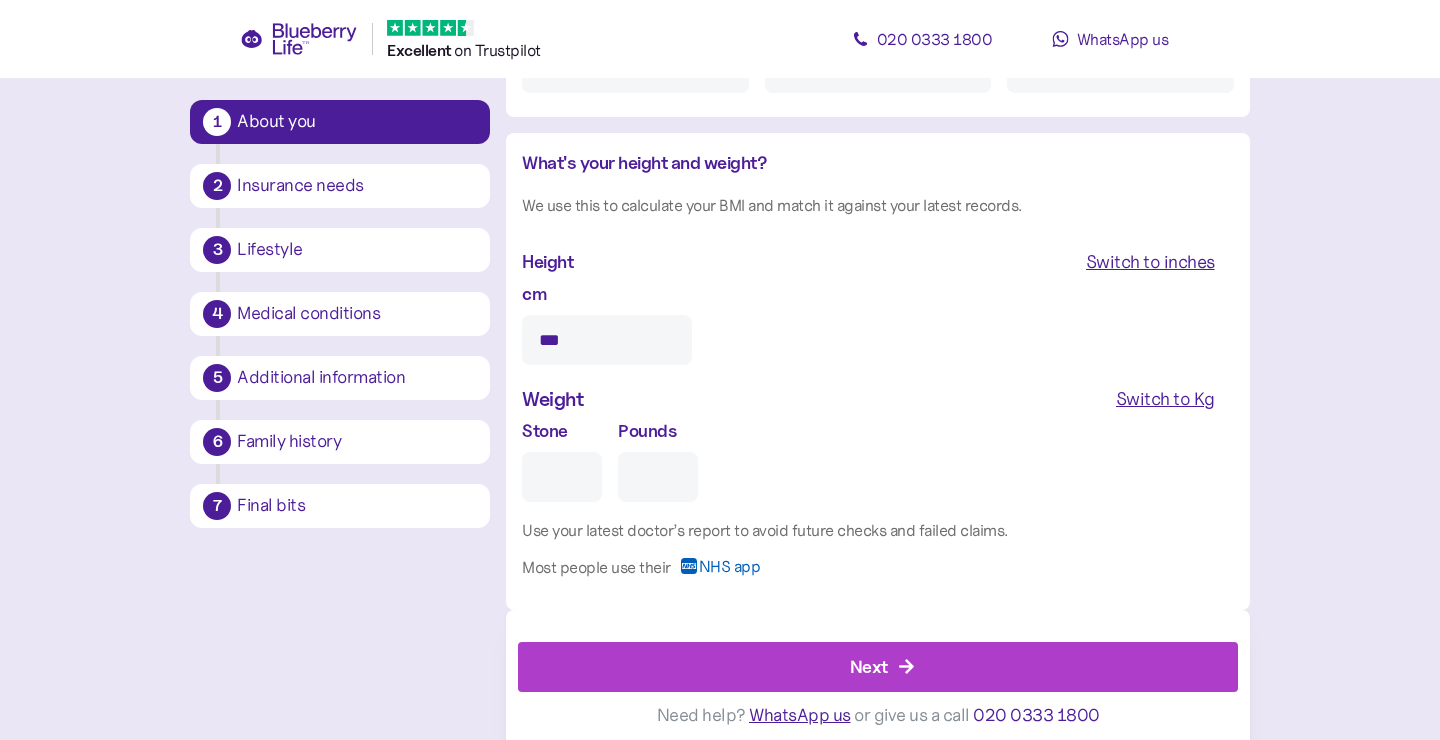 scroll, scrollTop: 1835, scrollLeft: 0, axis: vertical 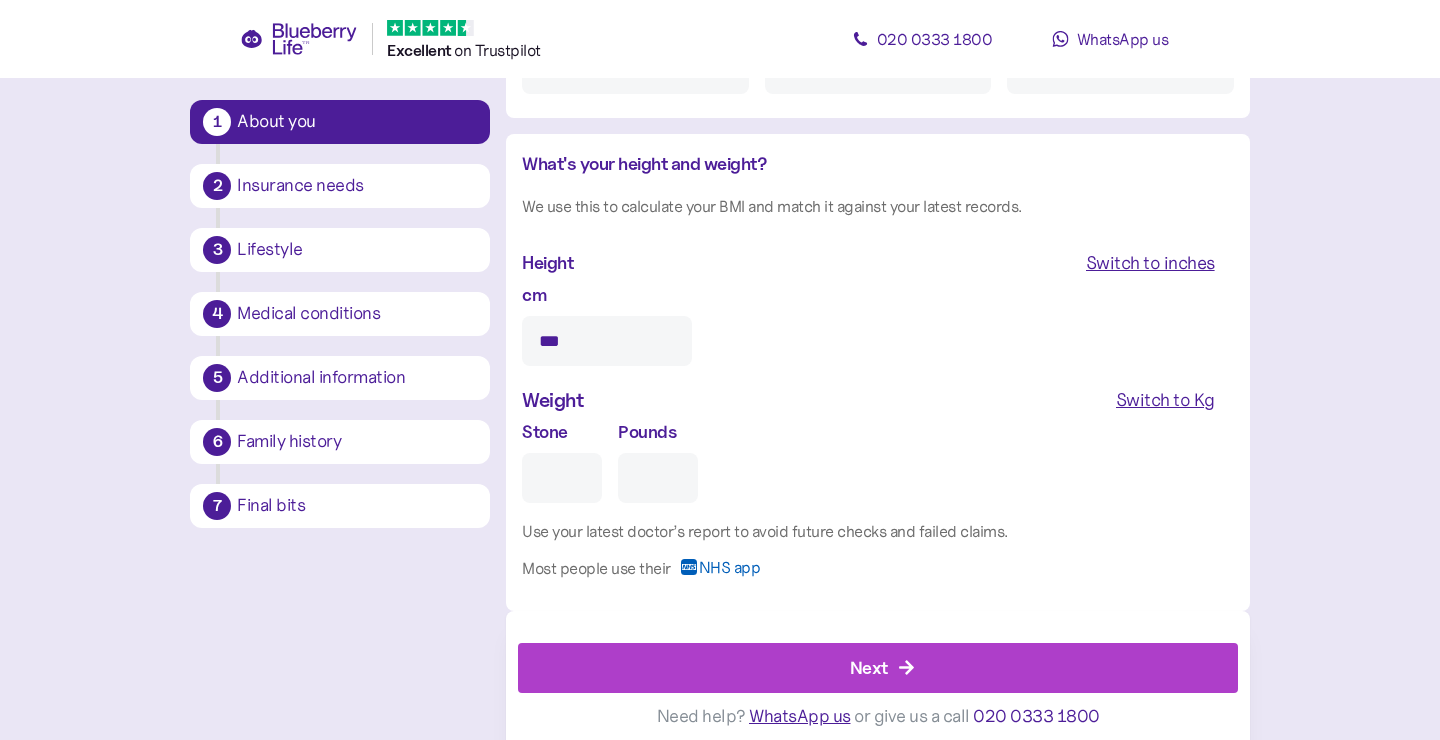 type on "***" 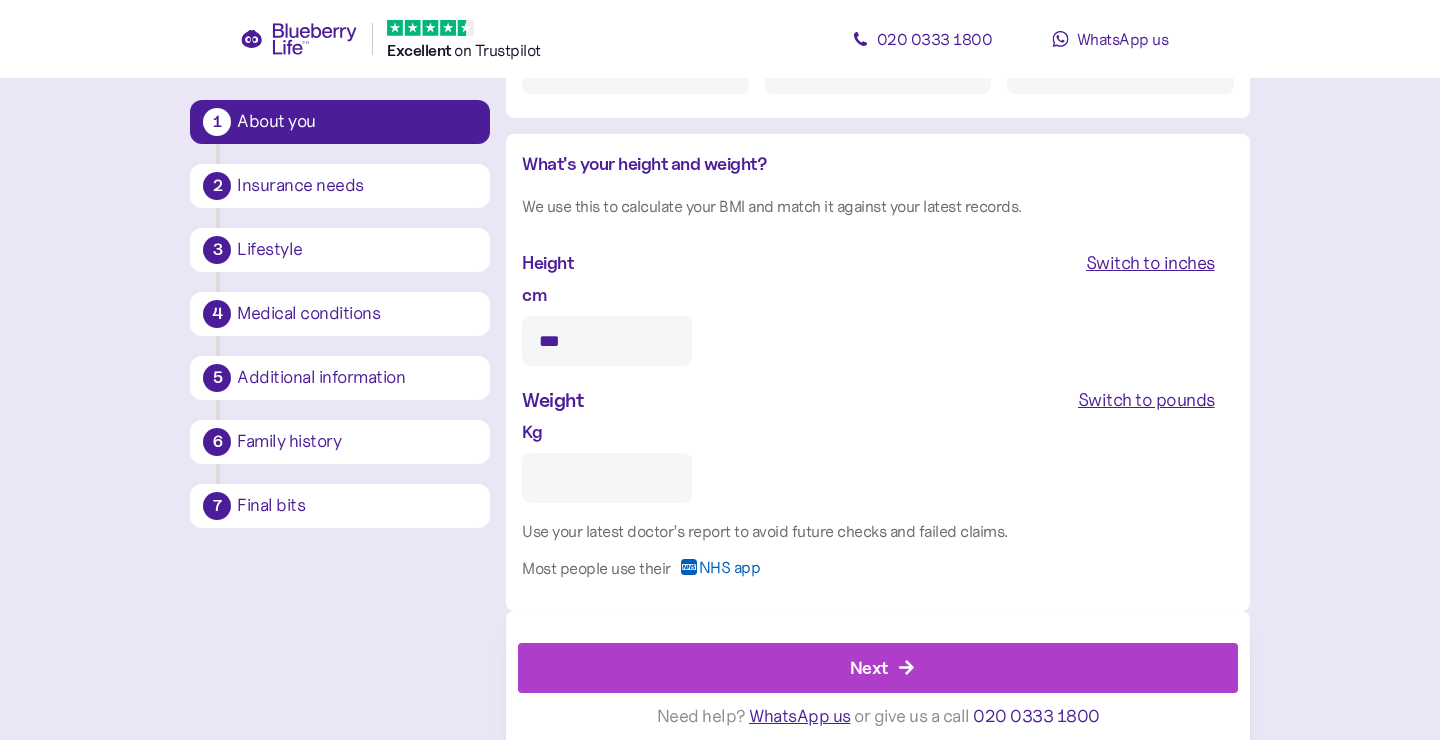 click on "Kg" at bounding box center [607, 478] 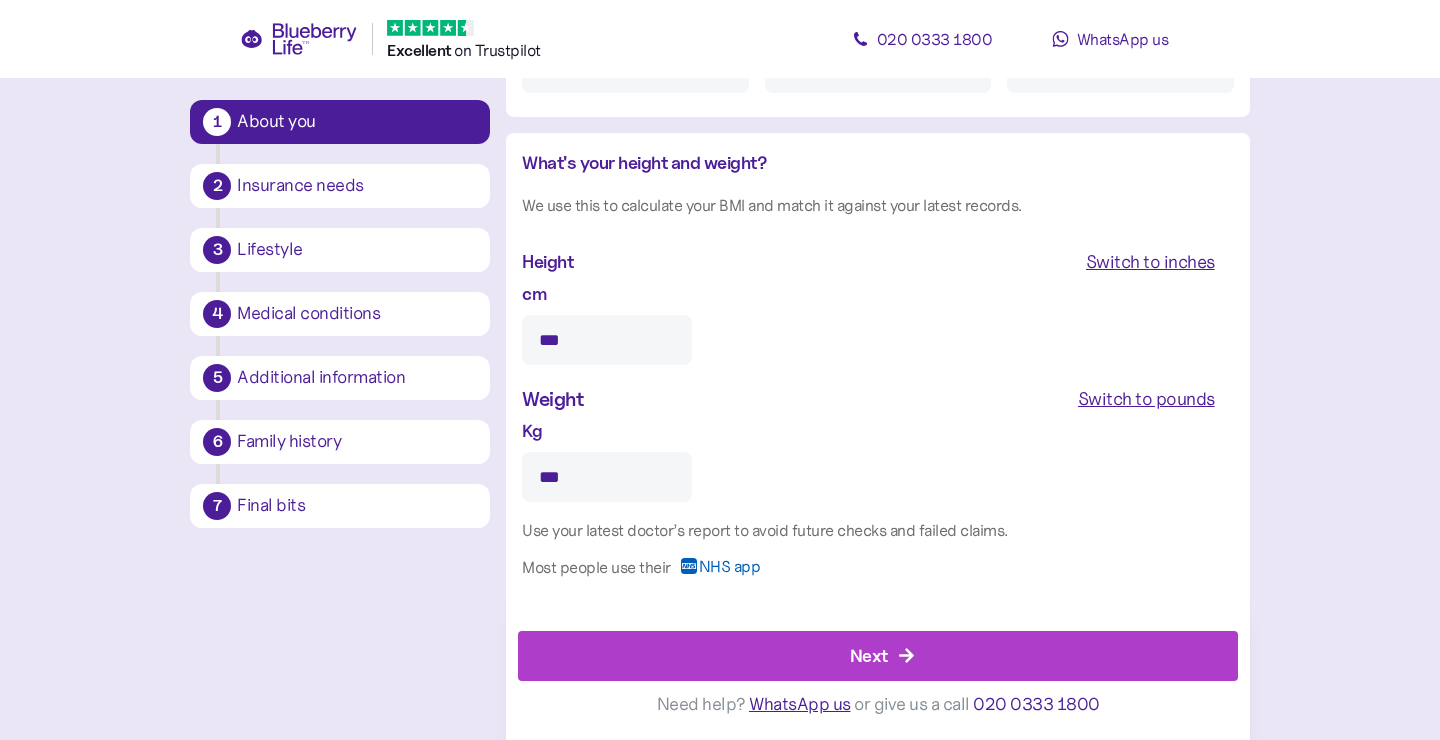 scroll, scrollTop: 1835, scrollLeft: 0, axis: vertical 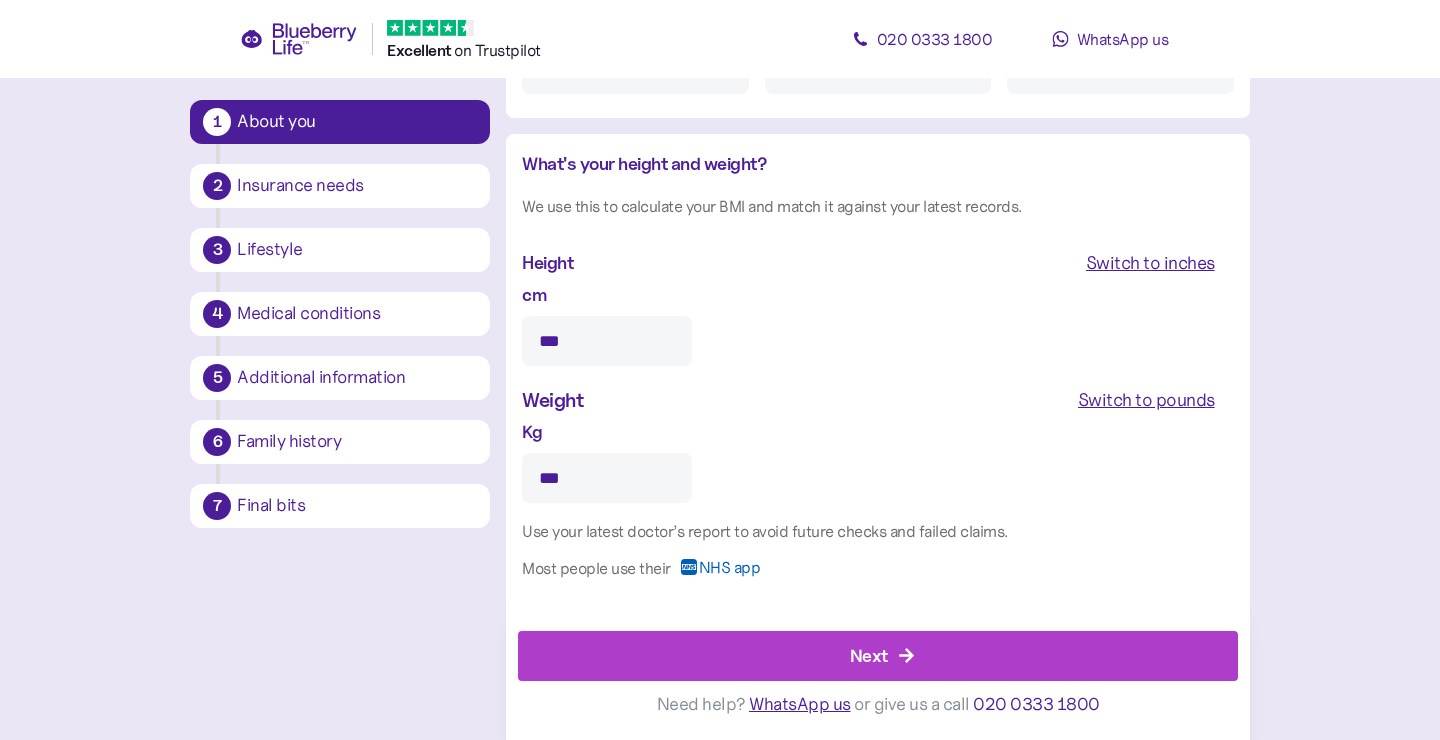 type on "***" 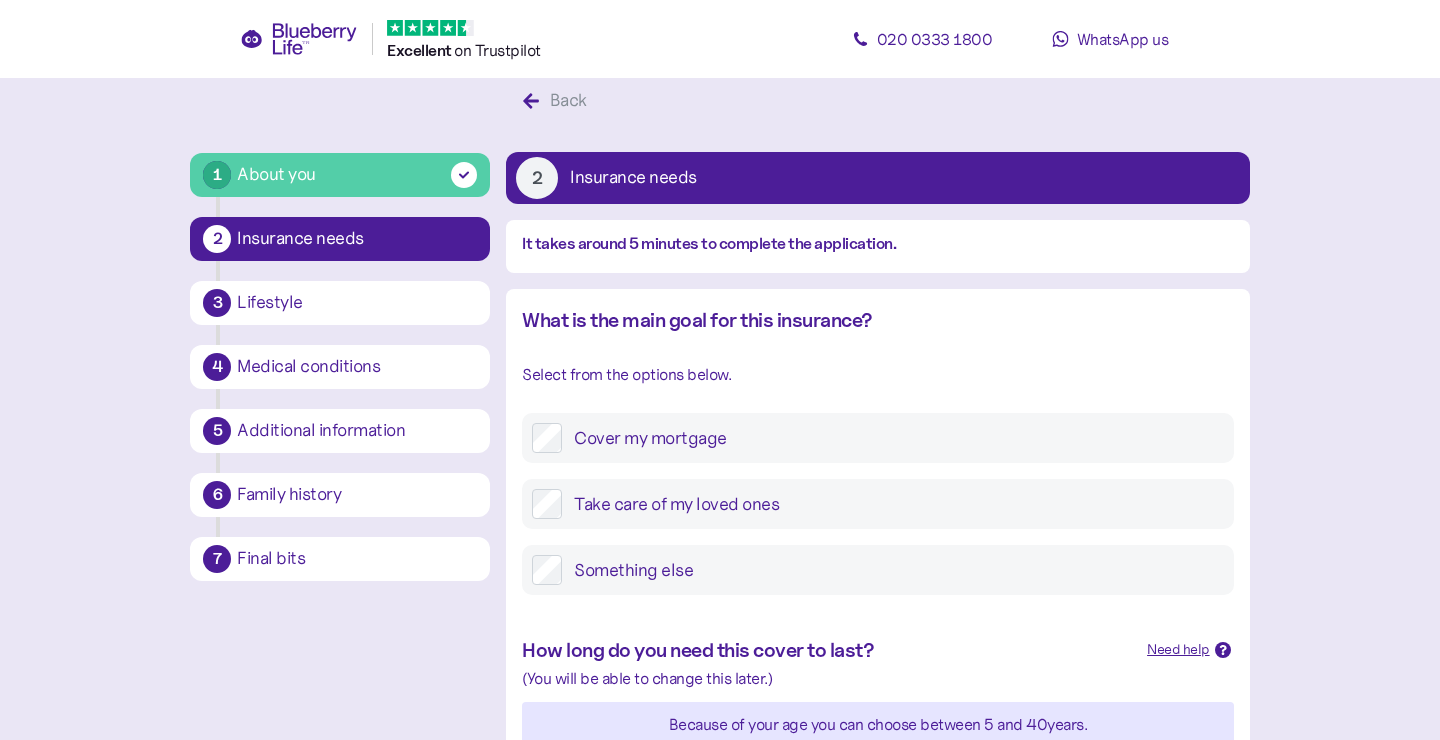 scroll, scrollTop: 0, scrollLeft: 0, axis: both 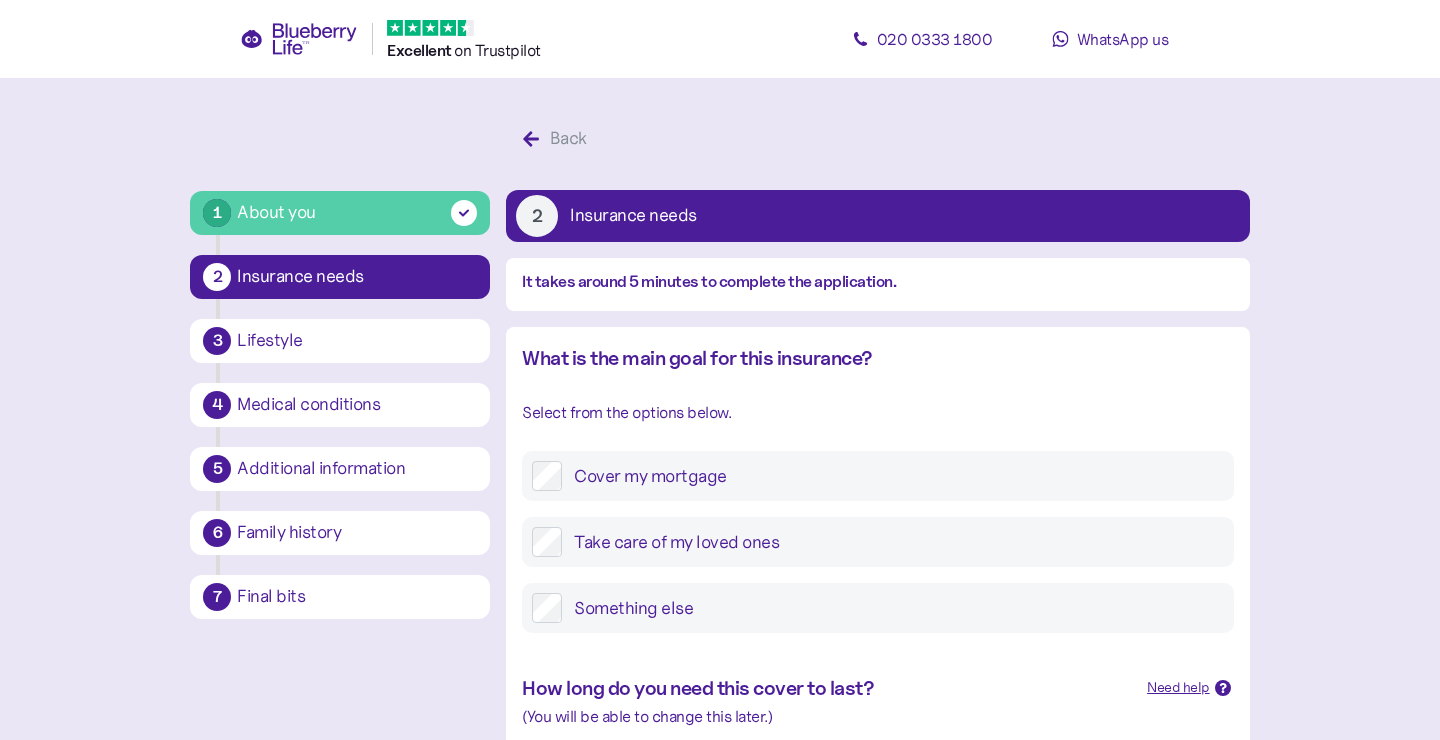 click on "Take care of my loved ones" at bounding box center [892, 542] 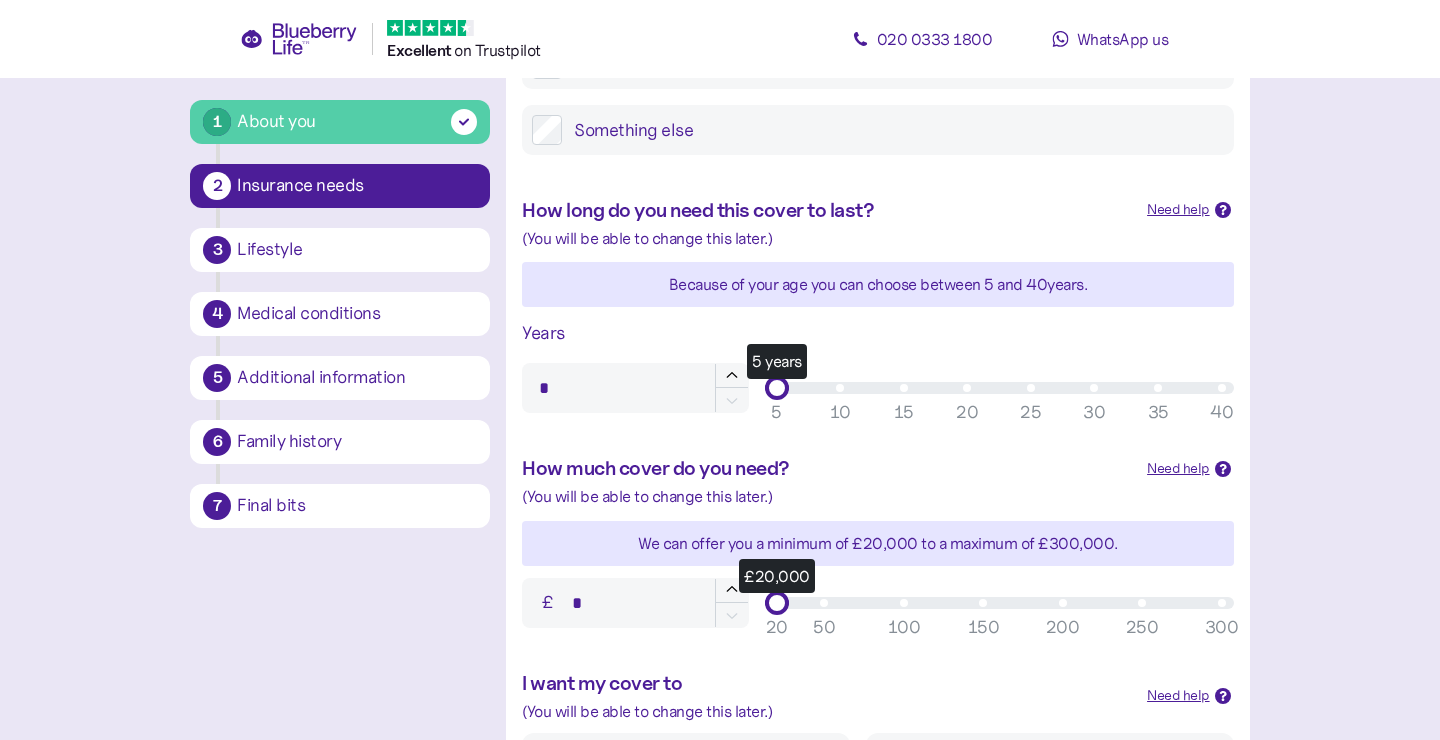 scroll, scrollTop: 479, scrollLeft: 0, axis: vertical 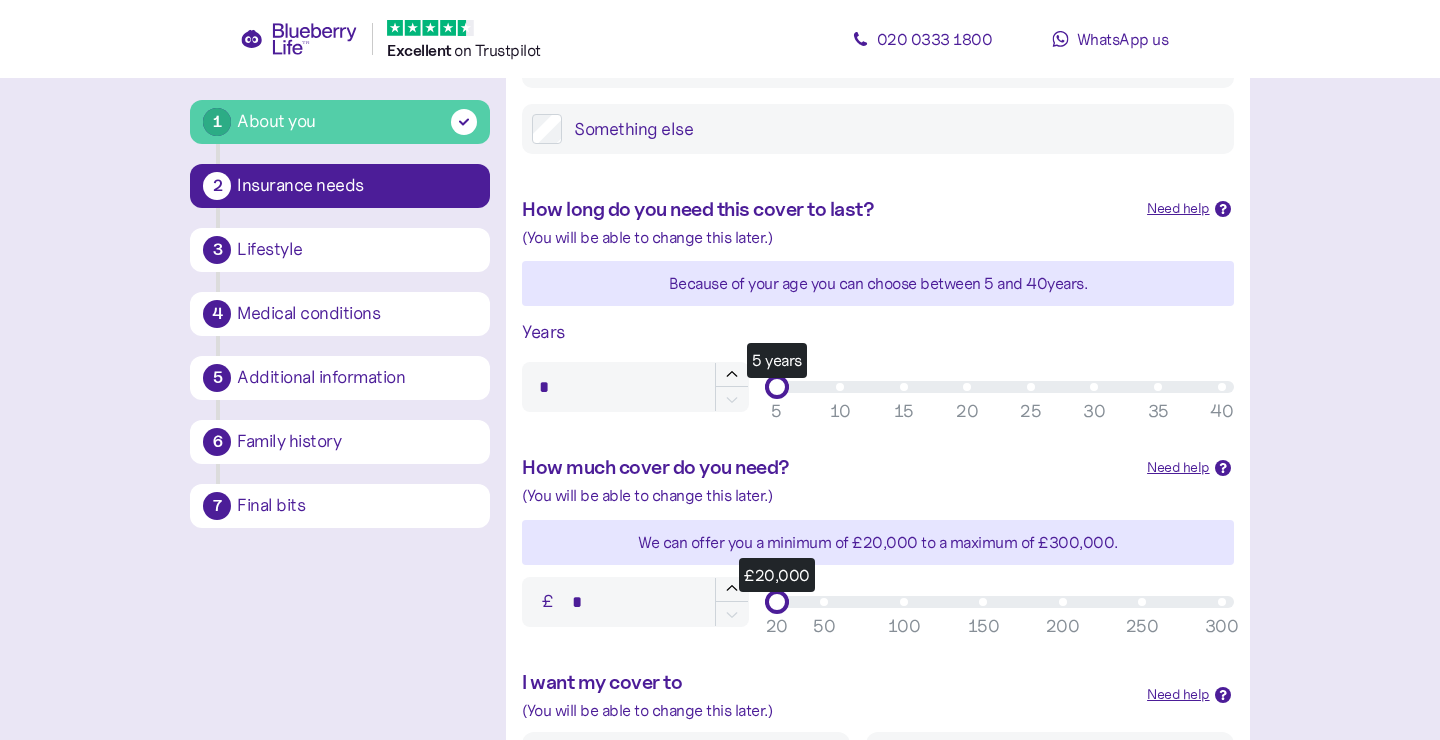 click on "5 years" at bounding box center [999, 387] 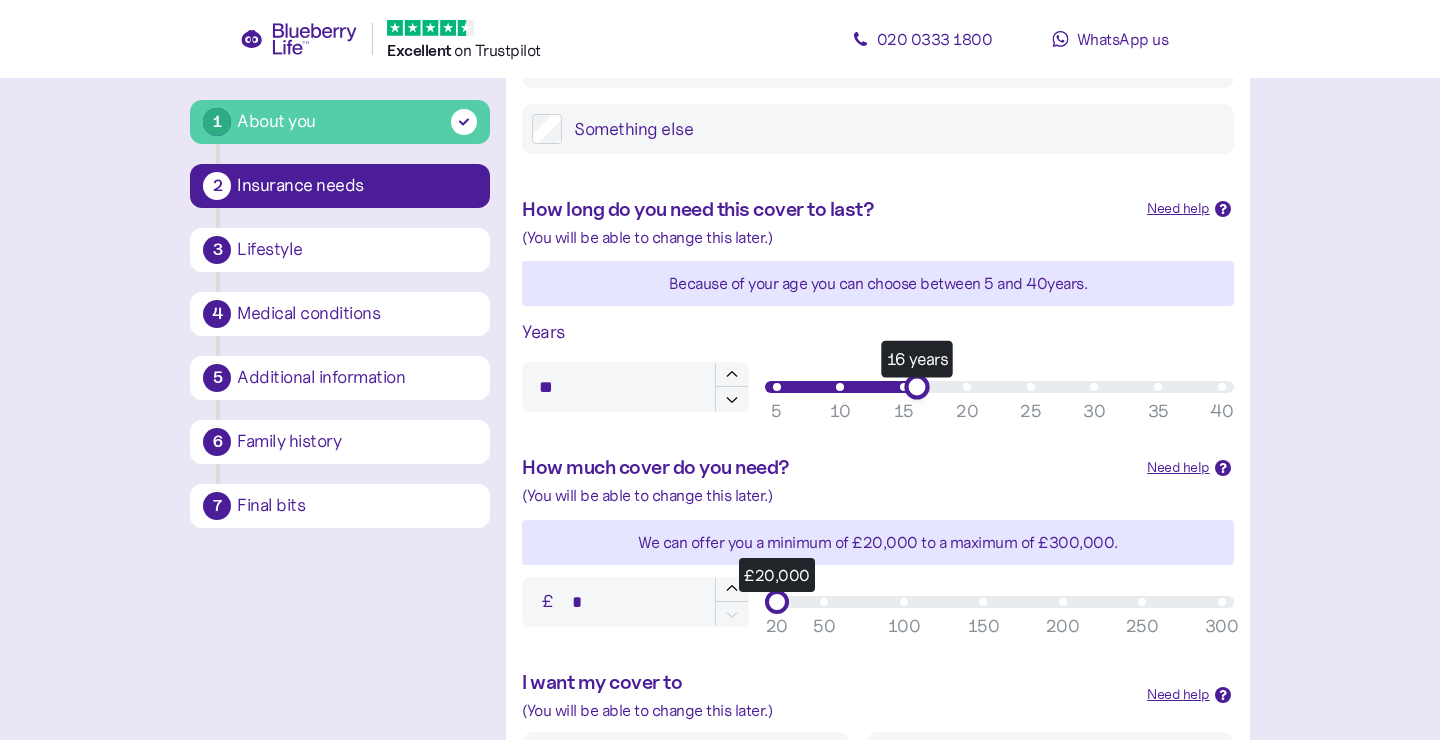 type on "**" 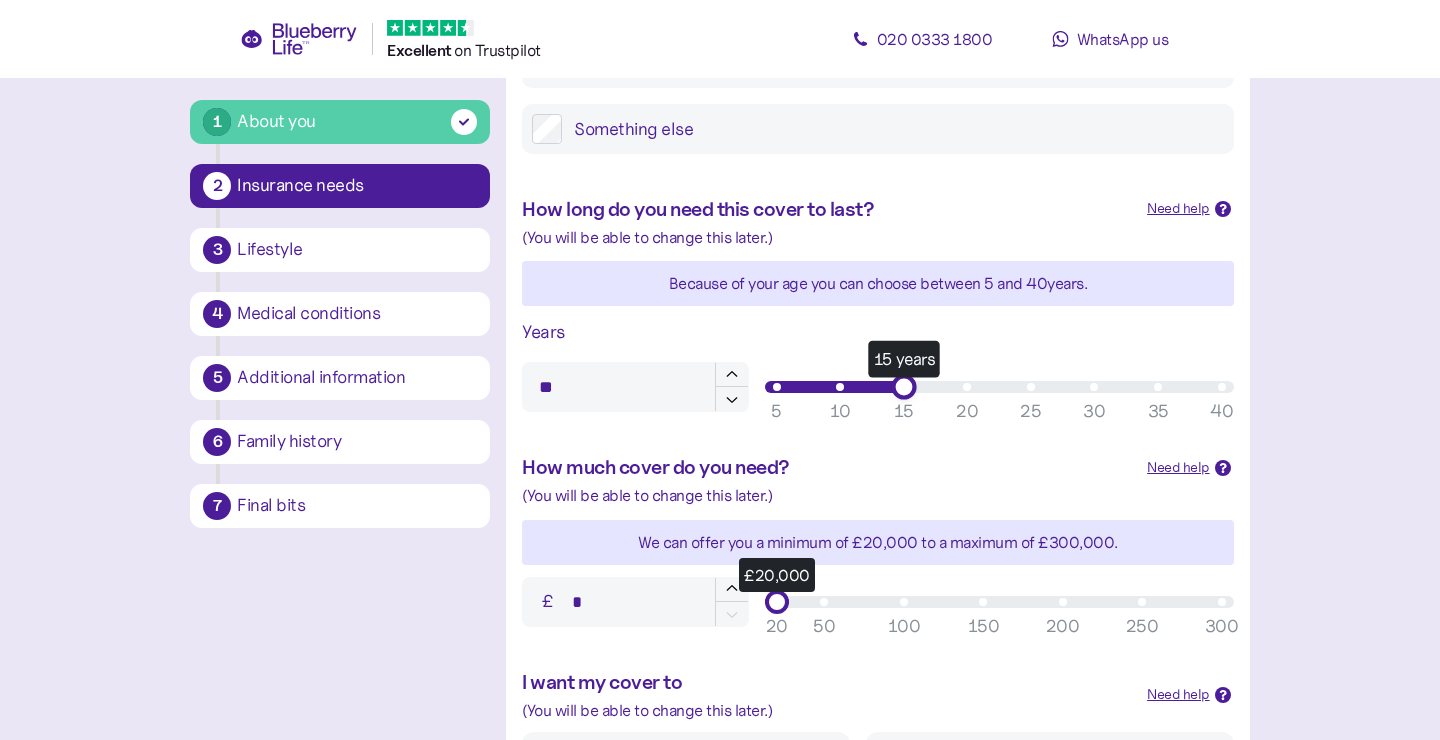drag, startPoint x: 916, startPoint y: 384, endPoint x: 902, endPoint y: 383, distance: 14.035668 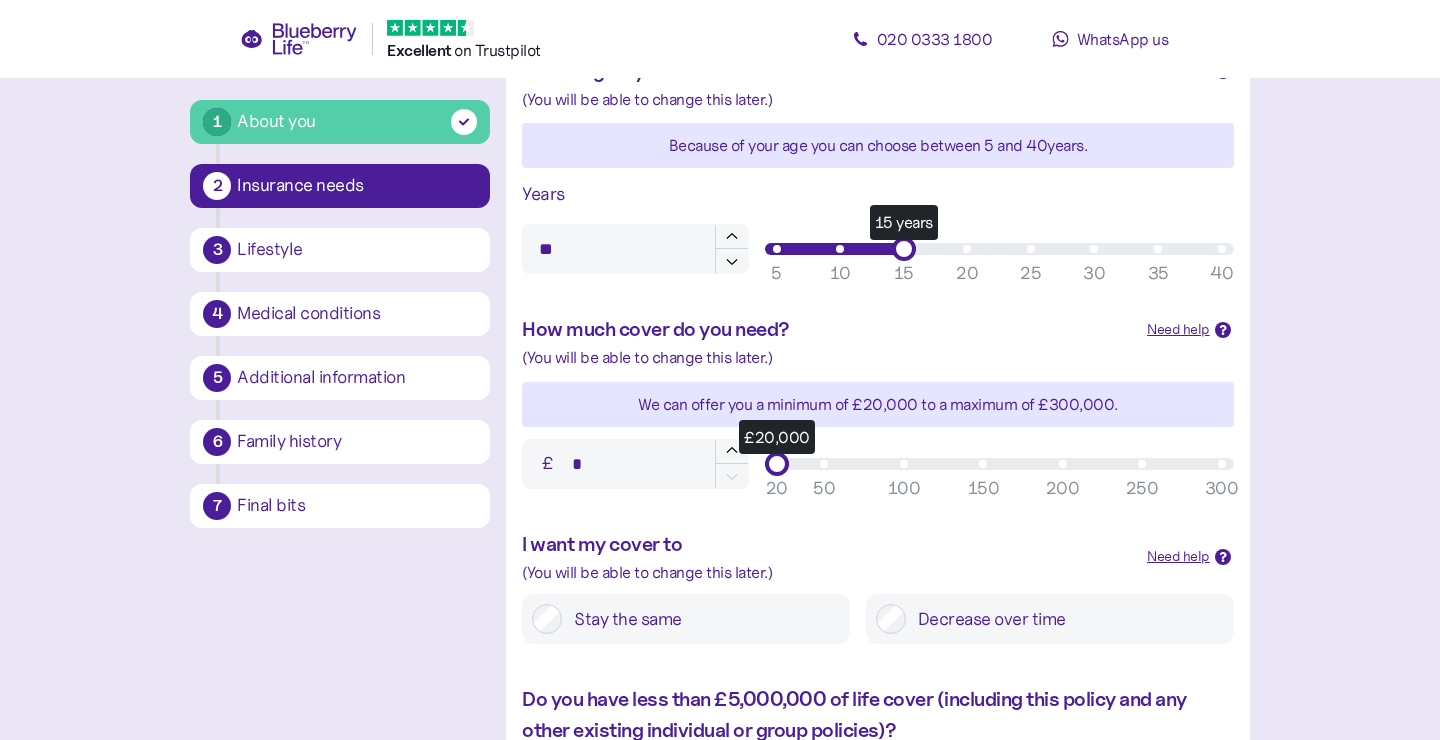scroll, scrollTop: 619, scrollLeft: 0, axis: vertical 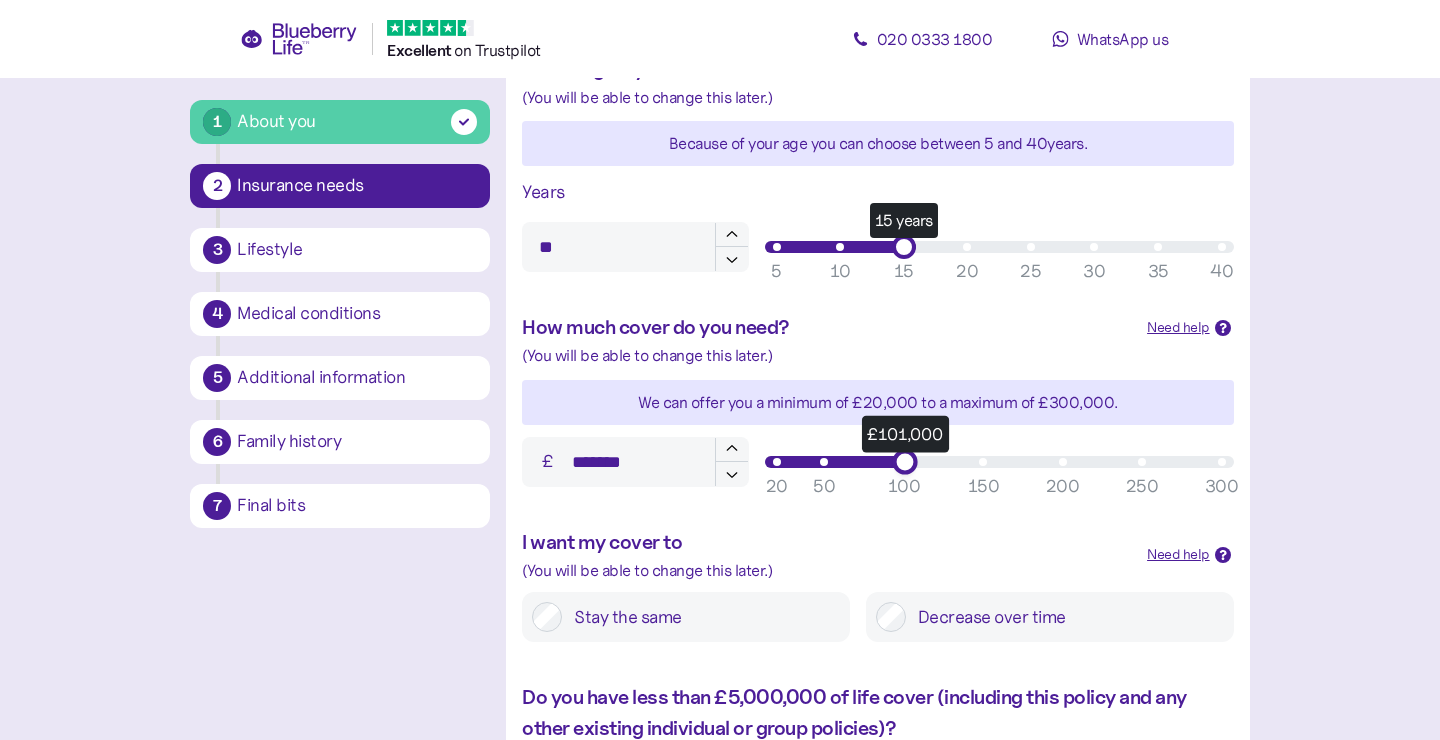 type on "*******" 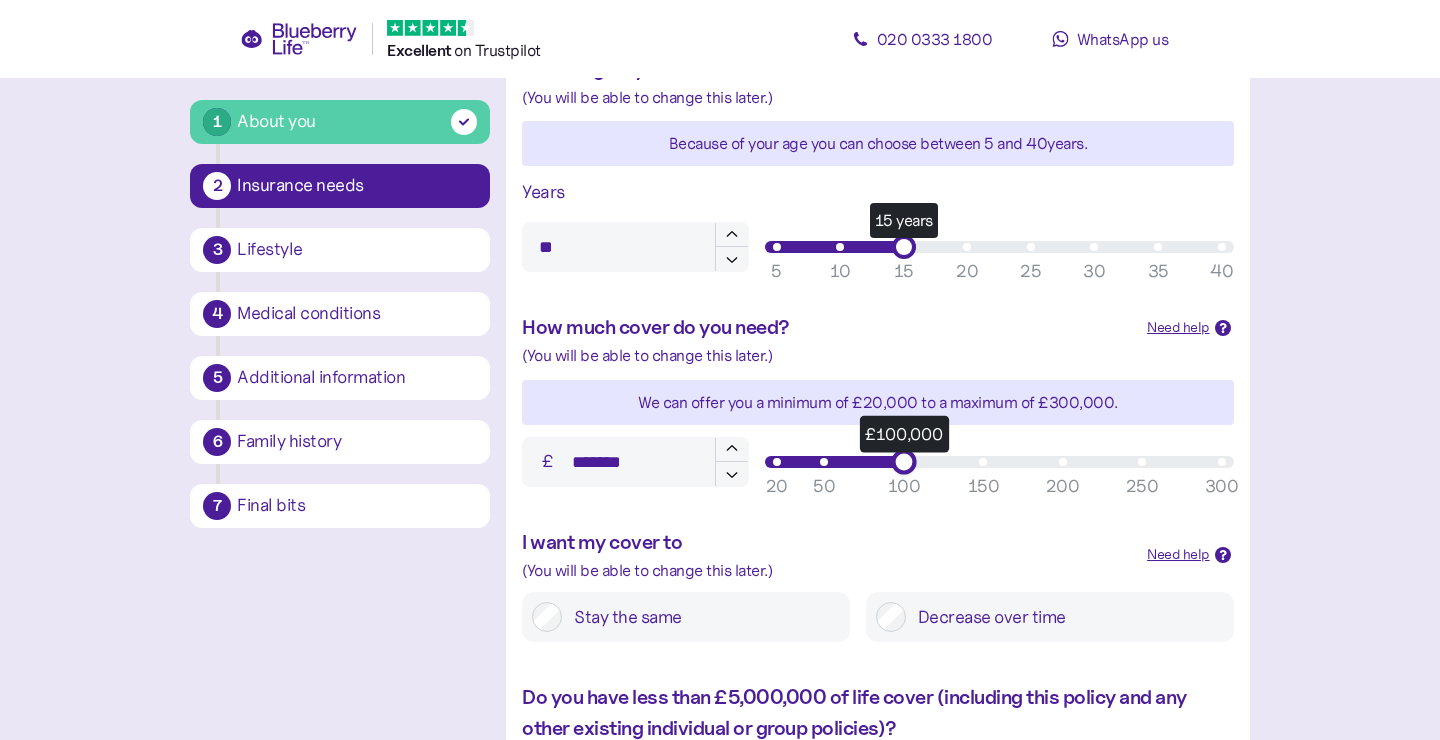 drag, startPoint x: 780, startPoint y: 460, endPoint x: 899, endPoint y: 452, distance: 119.26861 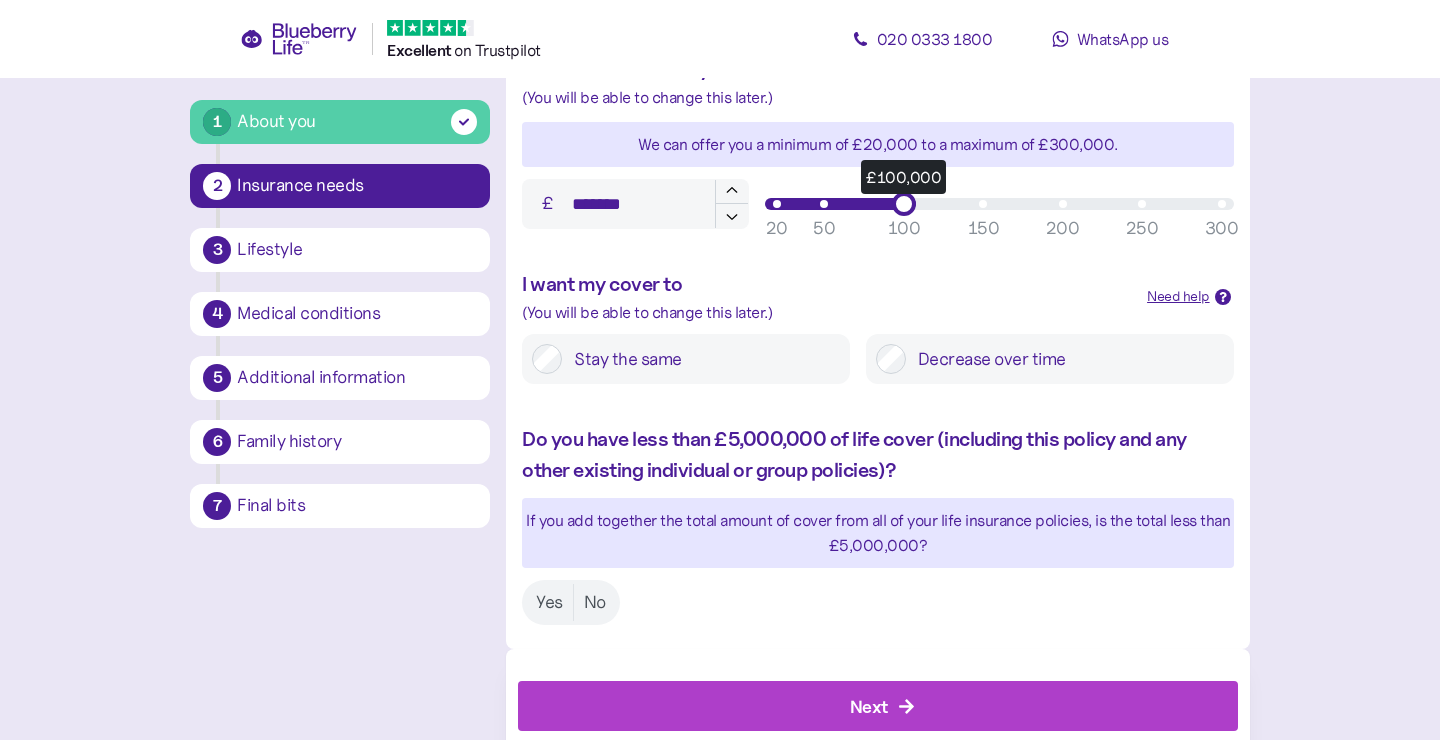 scroll, scrollTop: 878, scrollLeft: 0, axis: vertical 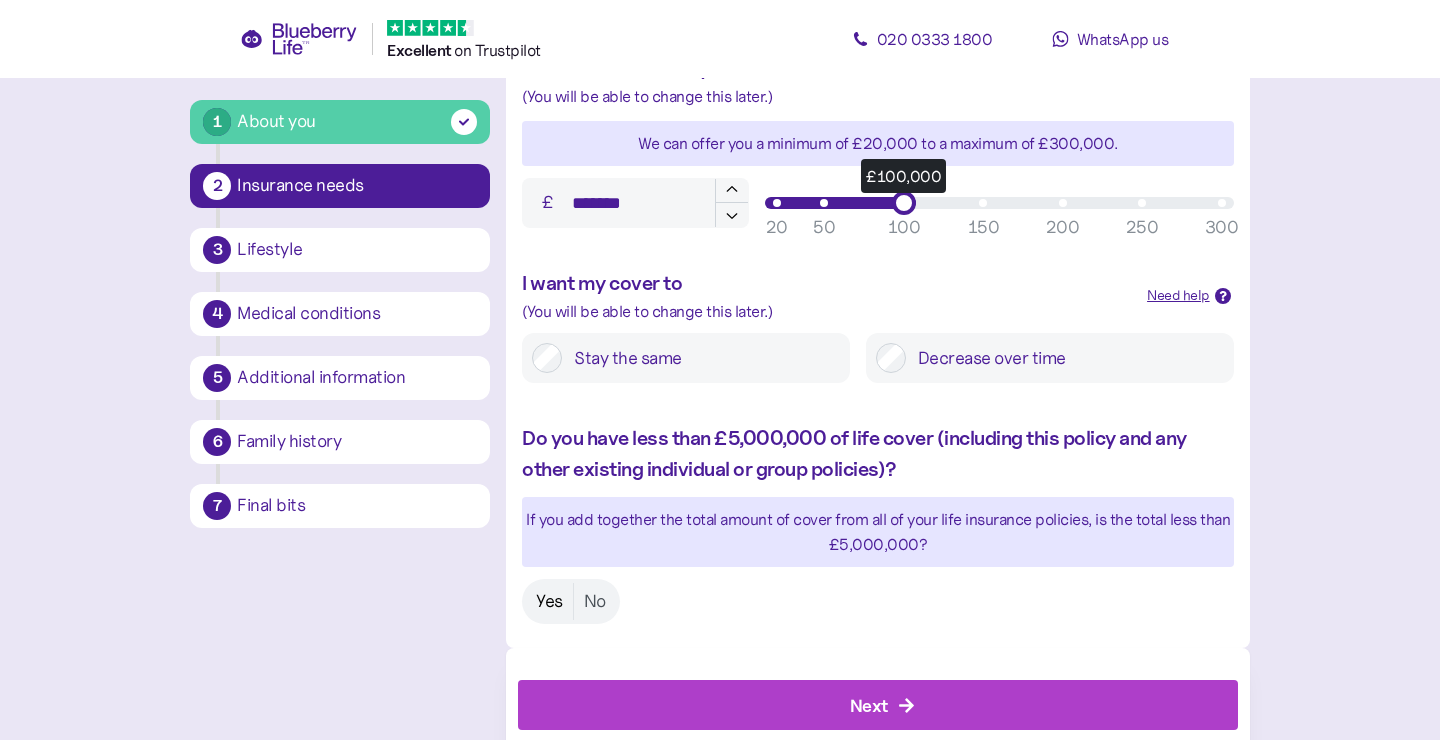 click on "Yes" at bounding box center [549, 601] 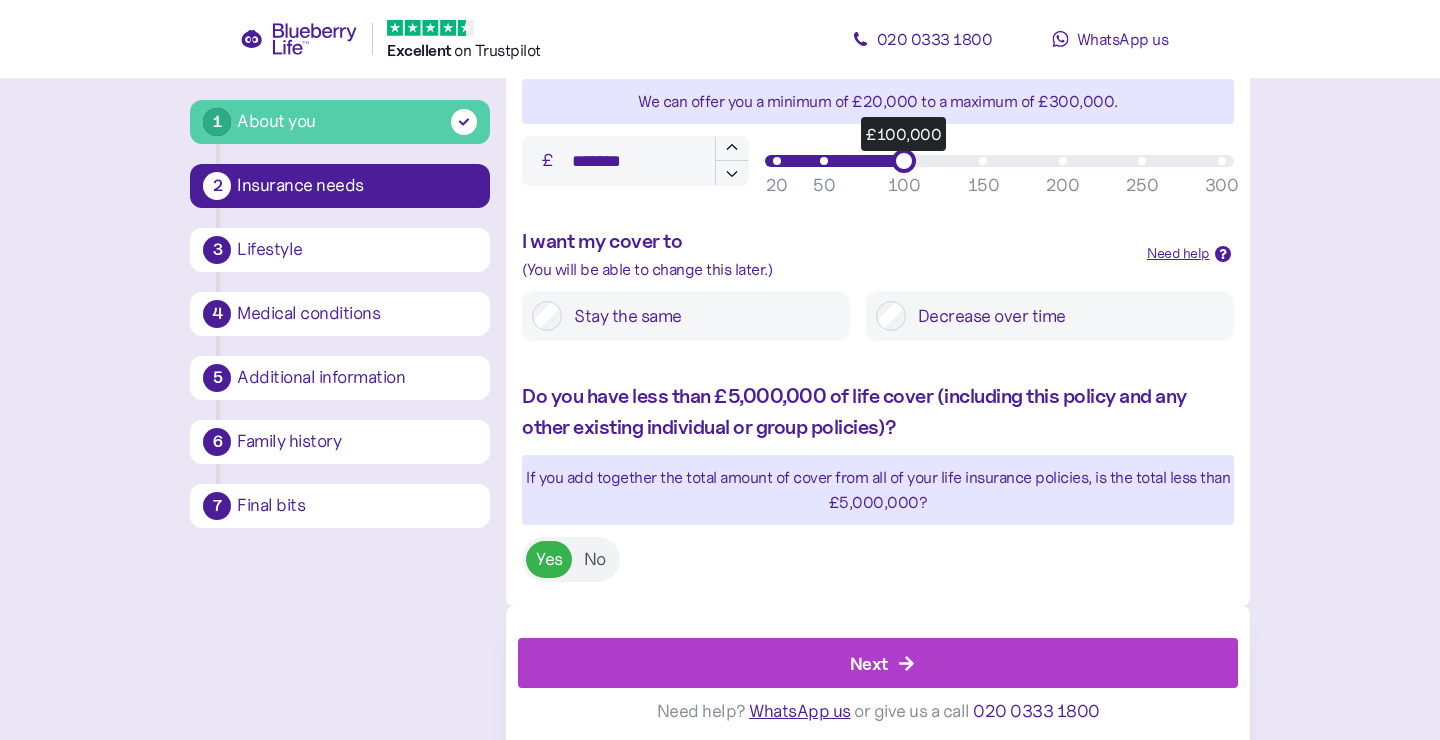 scroll, scrollTop: 919, scrollLeft: 0, axis: vertical 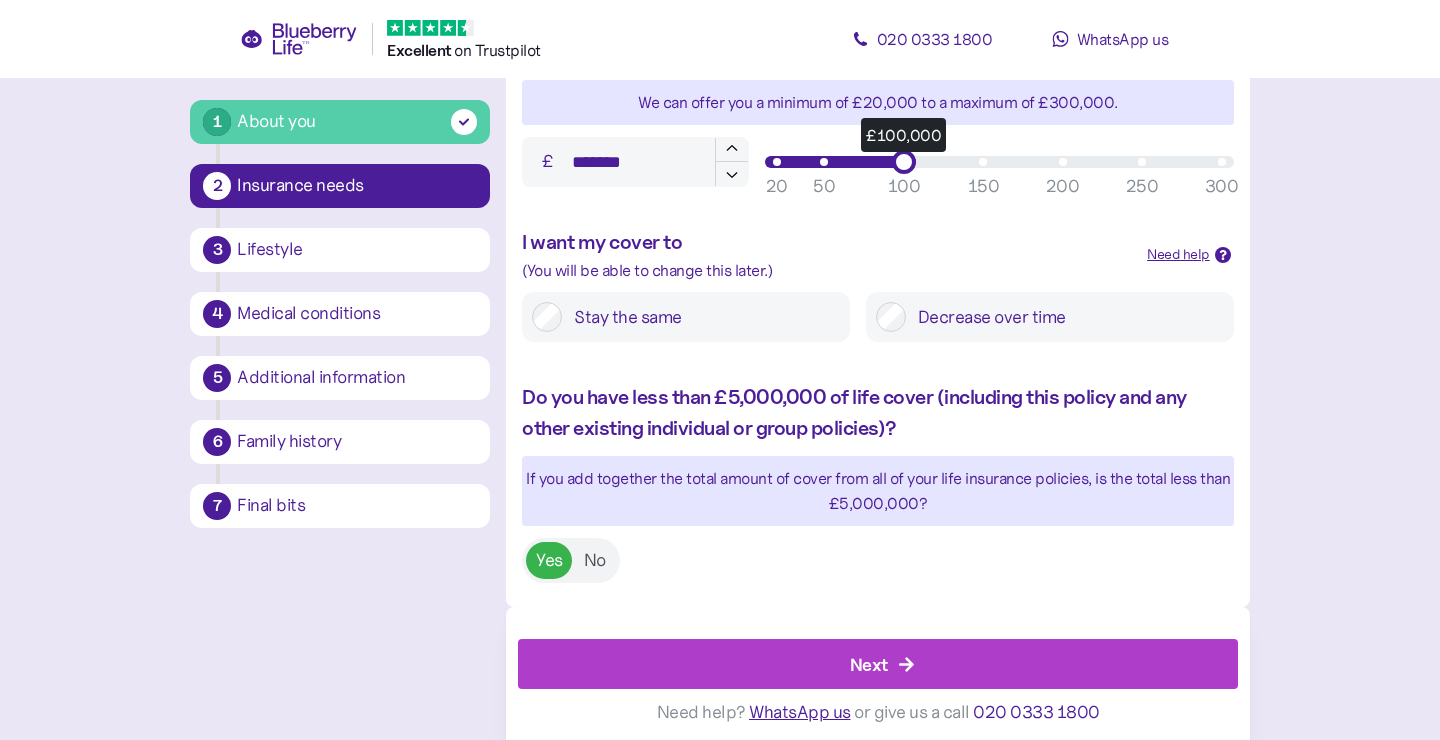 click on "Next" at bounding box center (869, 664) 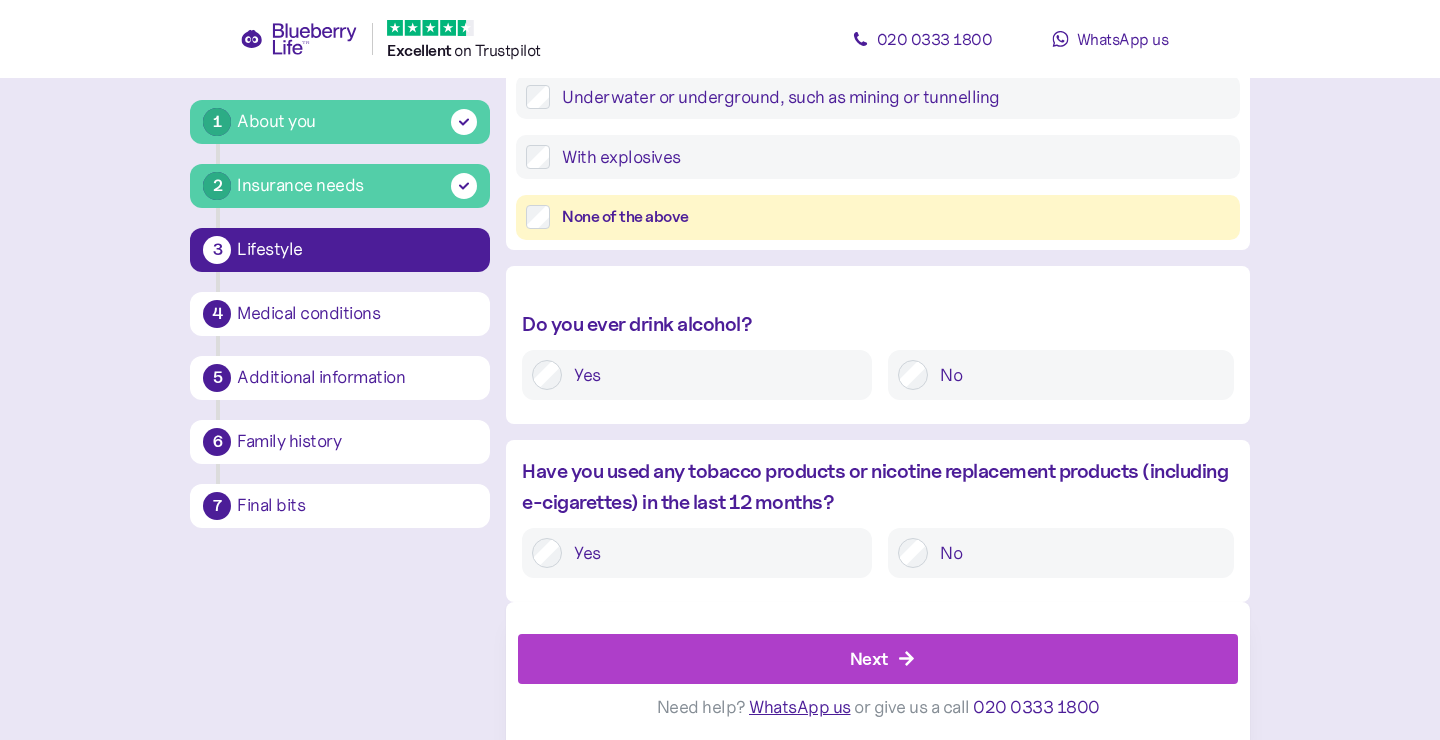 scroll, scrollTop: 775, scrollLeft: 0, axis: vertical 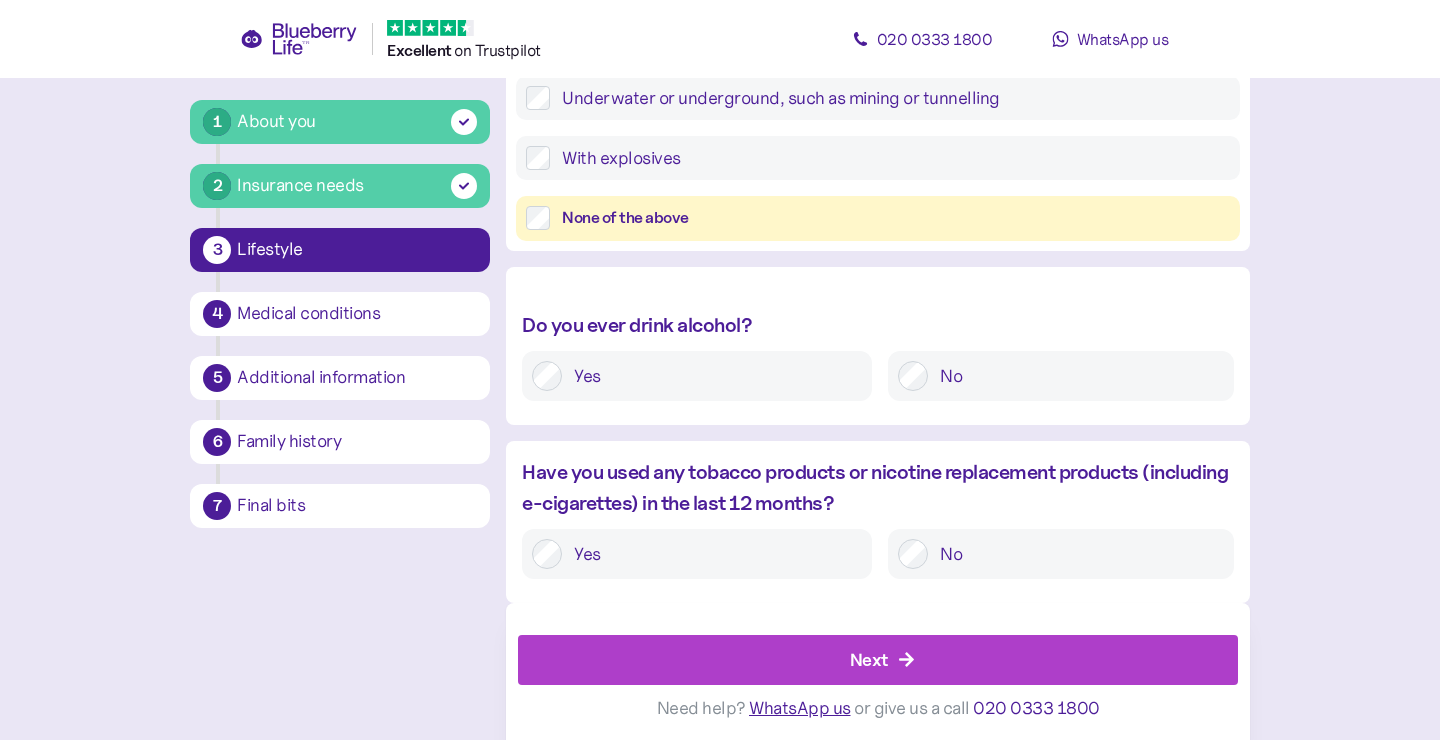 click on "Yes" at bounding box center (697, 376) 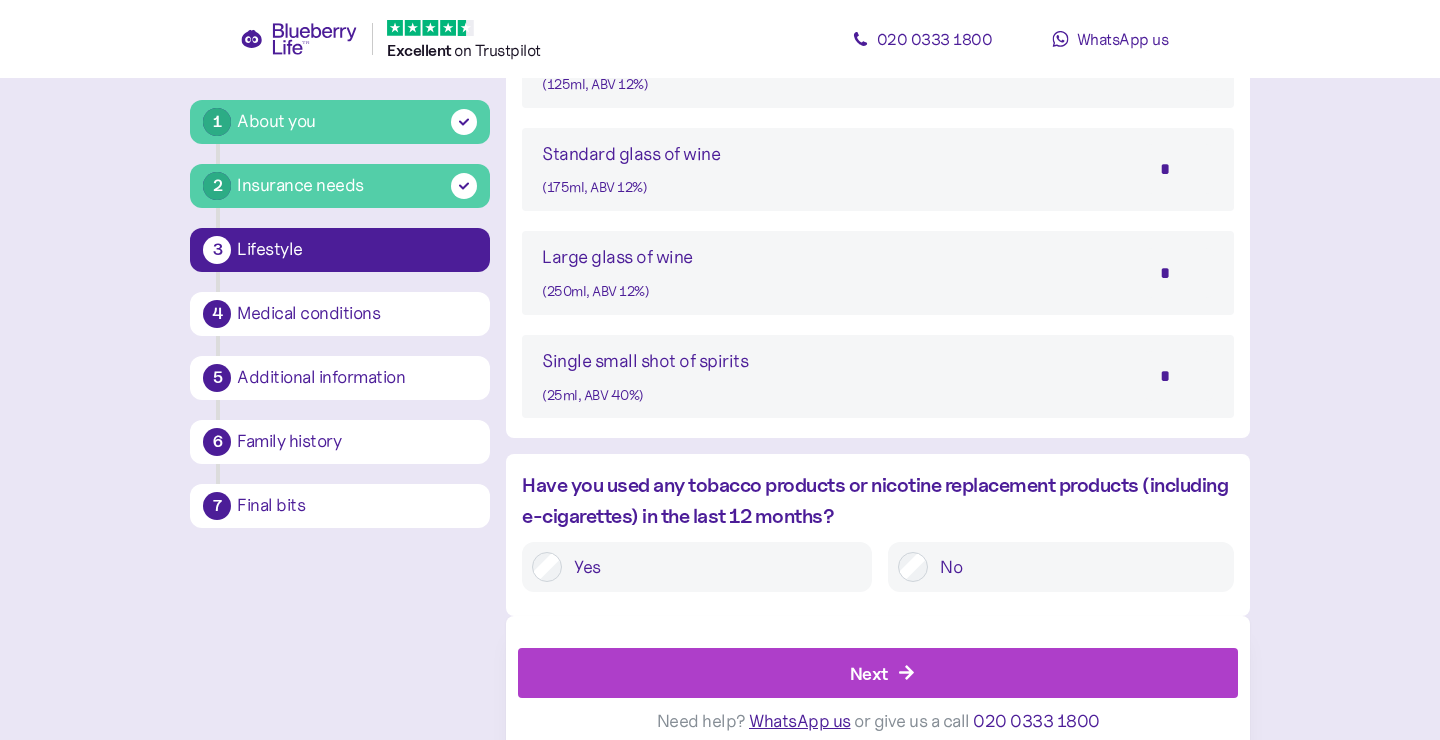 scroll, scrollTop: 1770, scrollLeft: 0, axis: vertical 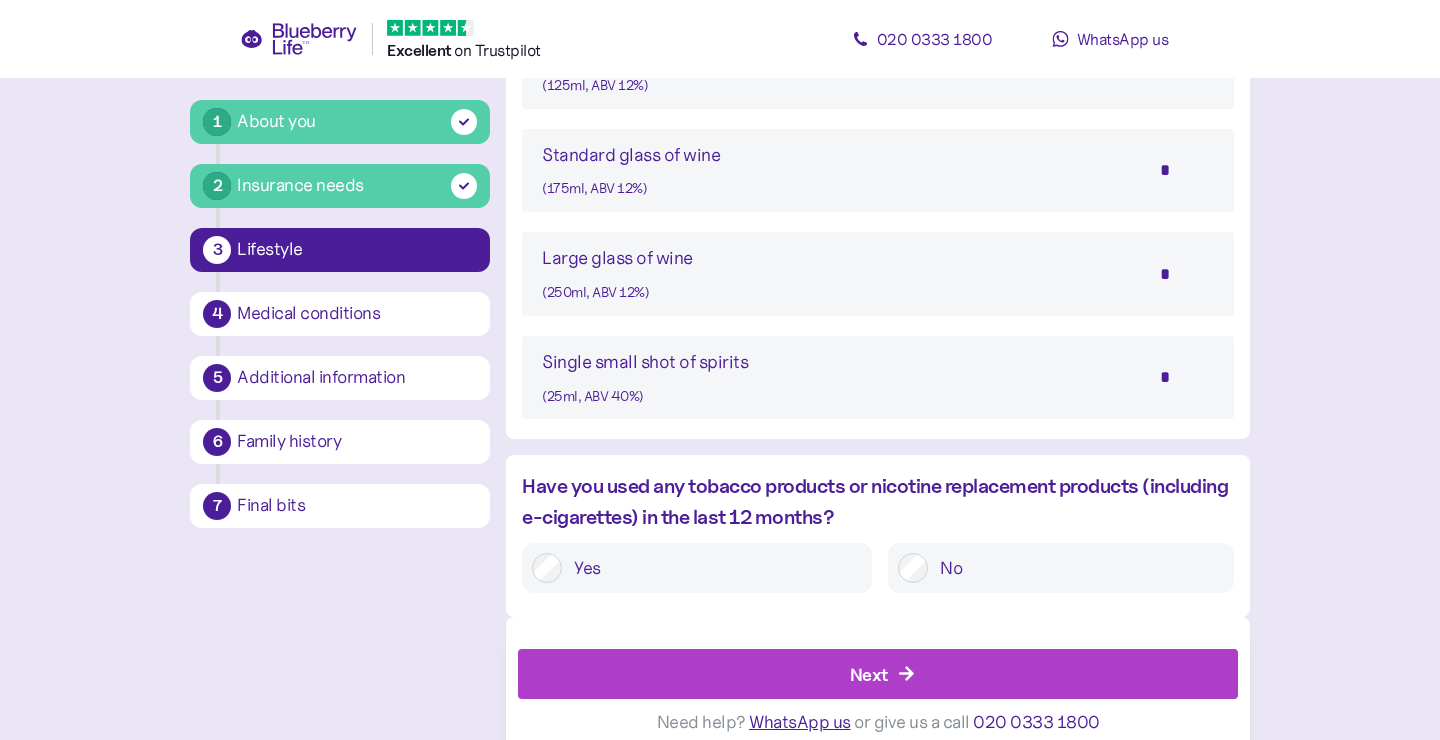 click on "*" at bounding box center (1179, 377) 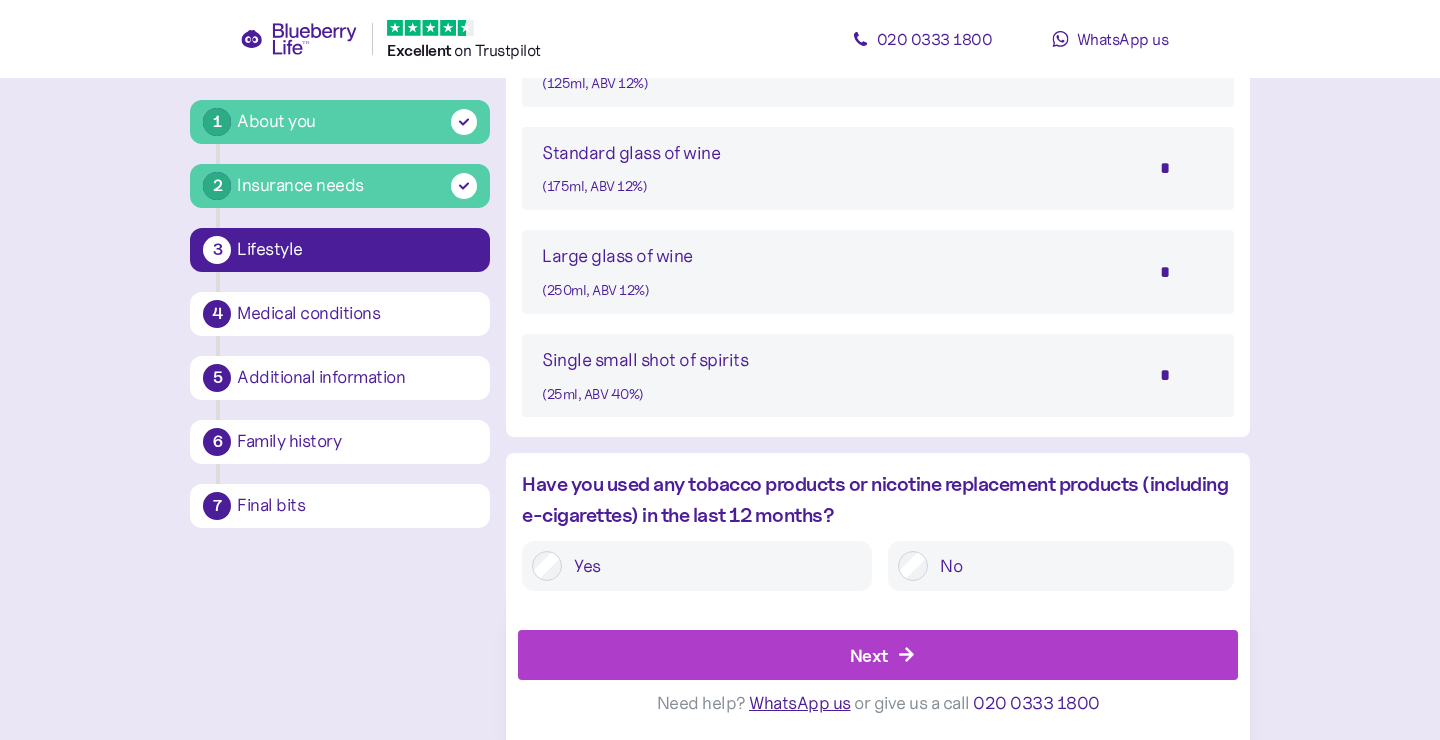 scroll, scrollTop: 1770, scrollLeft: 0, axis: vertical 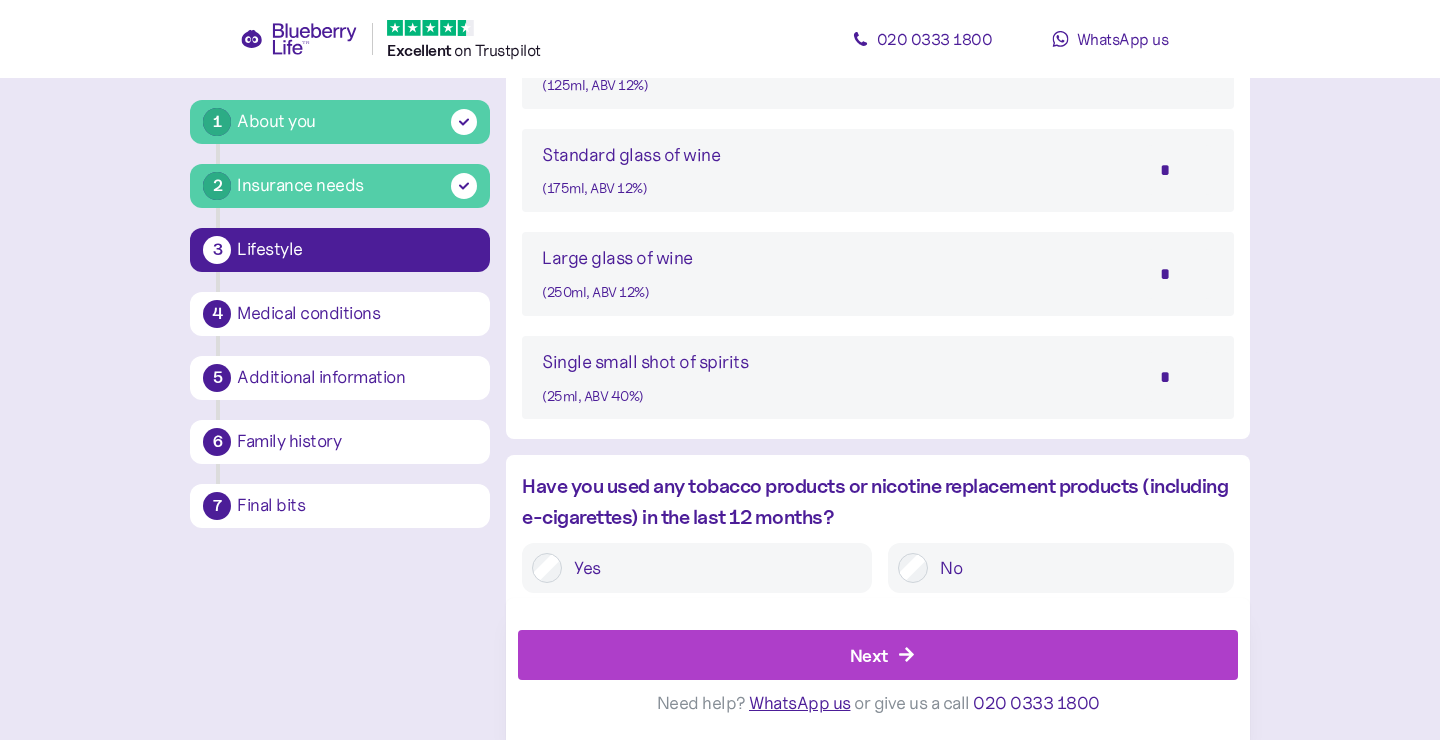 click on "Next" at bounding box center (882, 656) 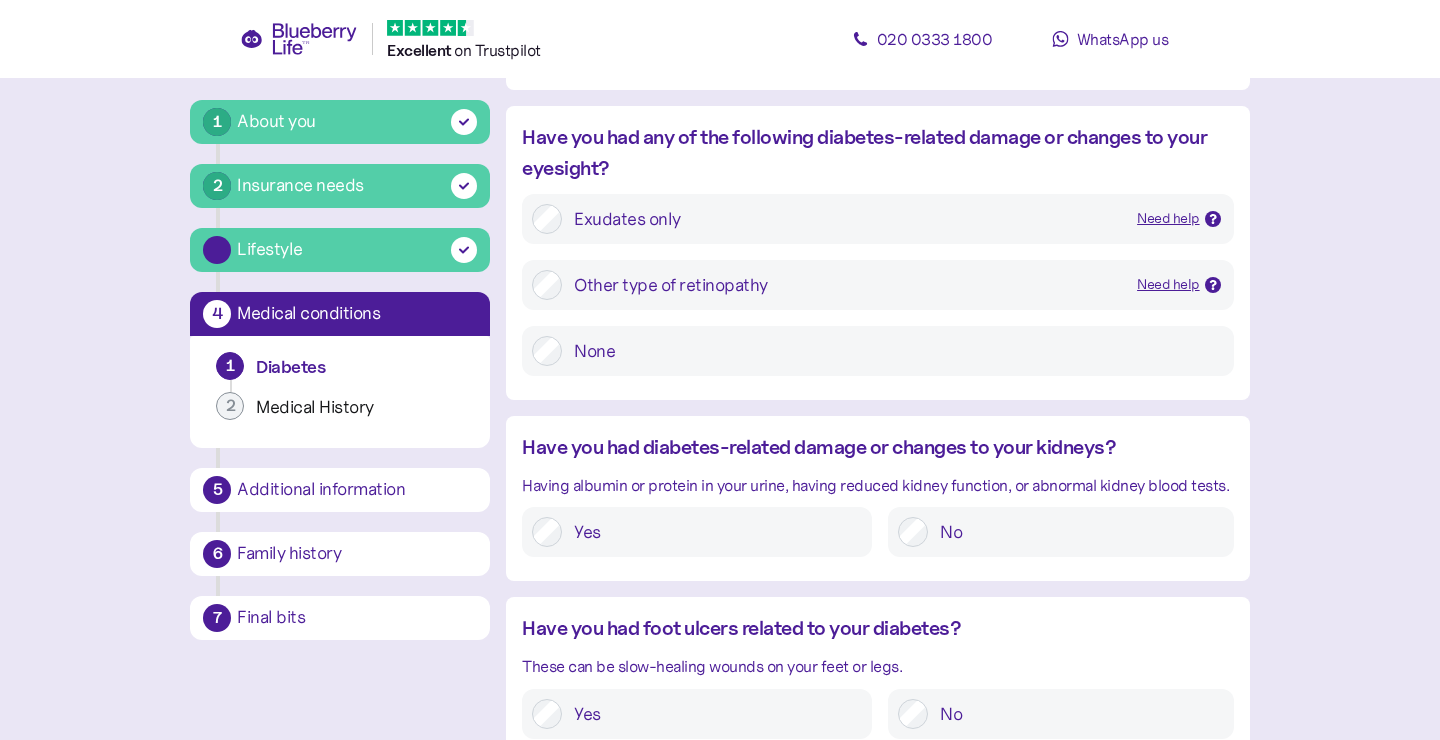 scroll, scrollTop: 38, scrollLeft: 0, axis: vertical 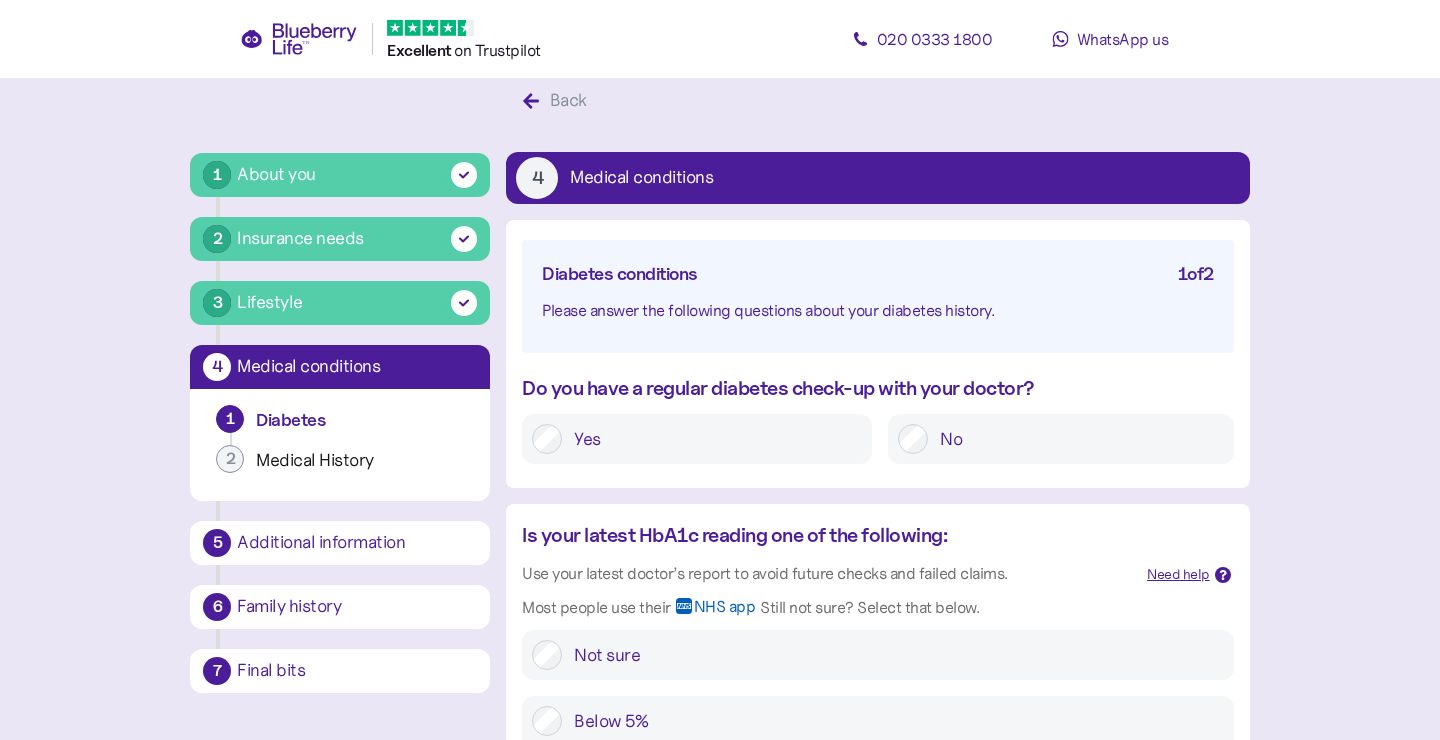 click on "Yes" at bounding box center (712, 439) 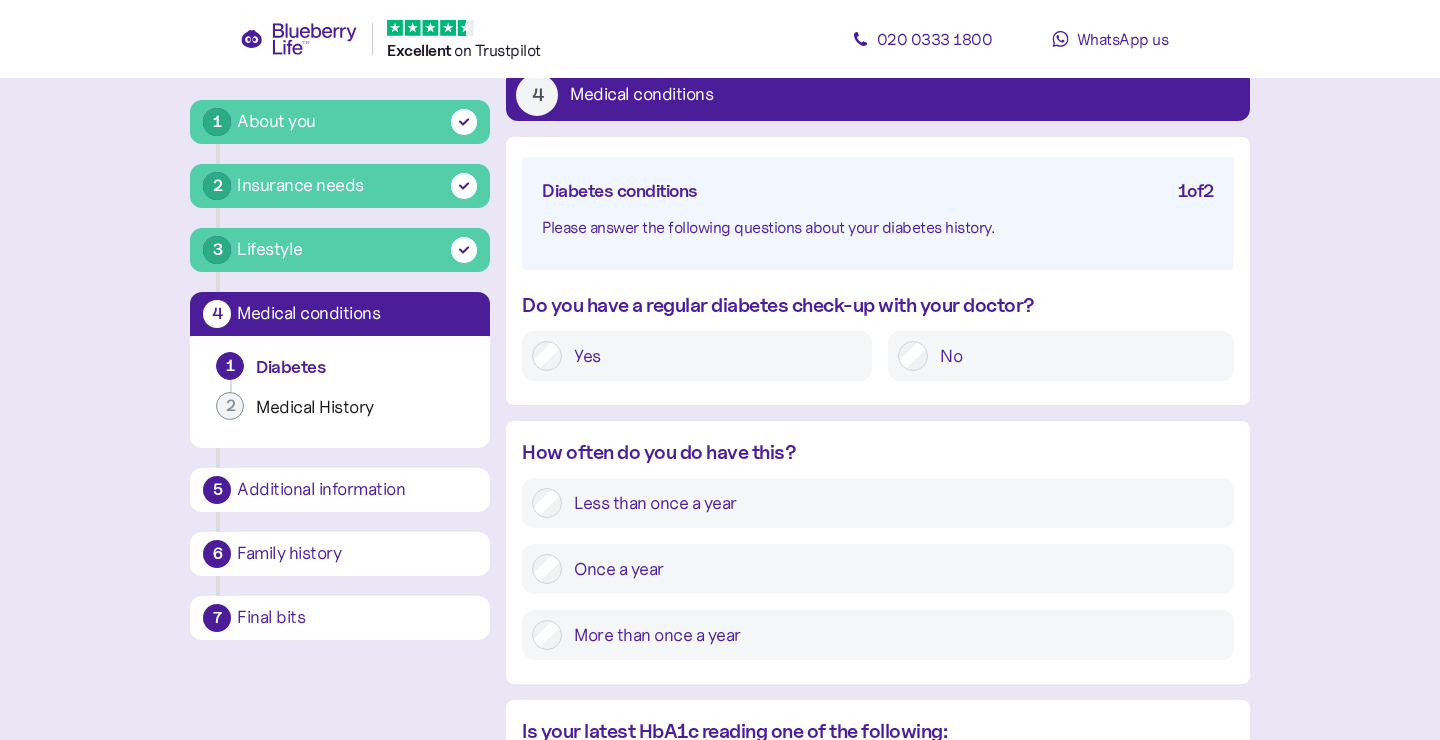 scroll, scrollTop: 259, scrollLeft: 0, axis: vertical 